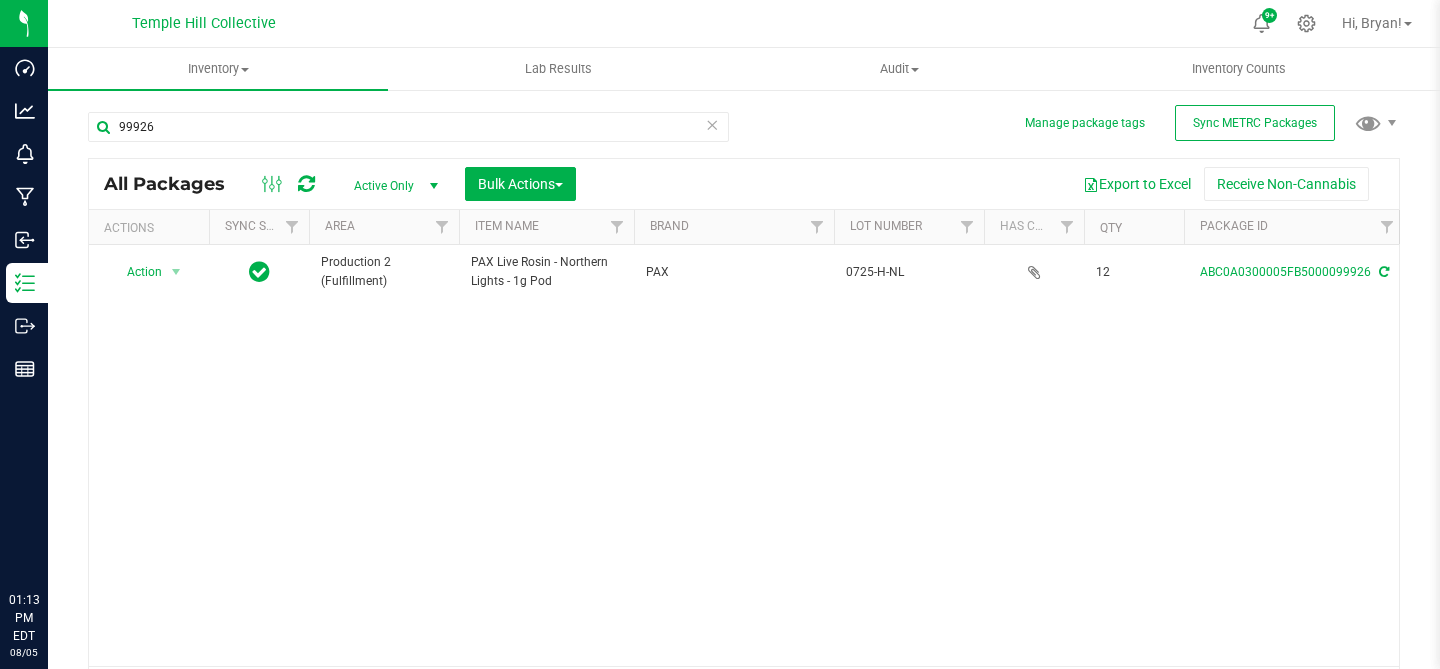 scroll, scrollTop: 0, scrollLeft: 0, axis: both 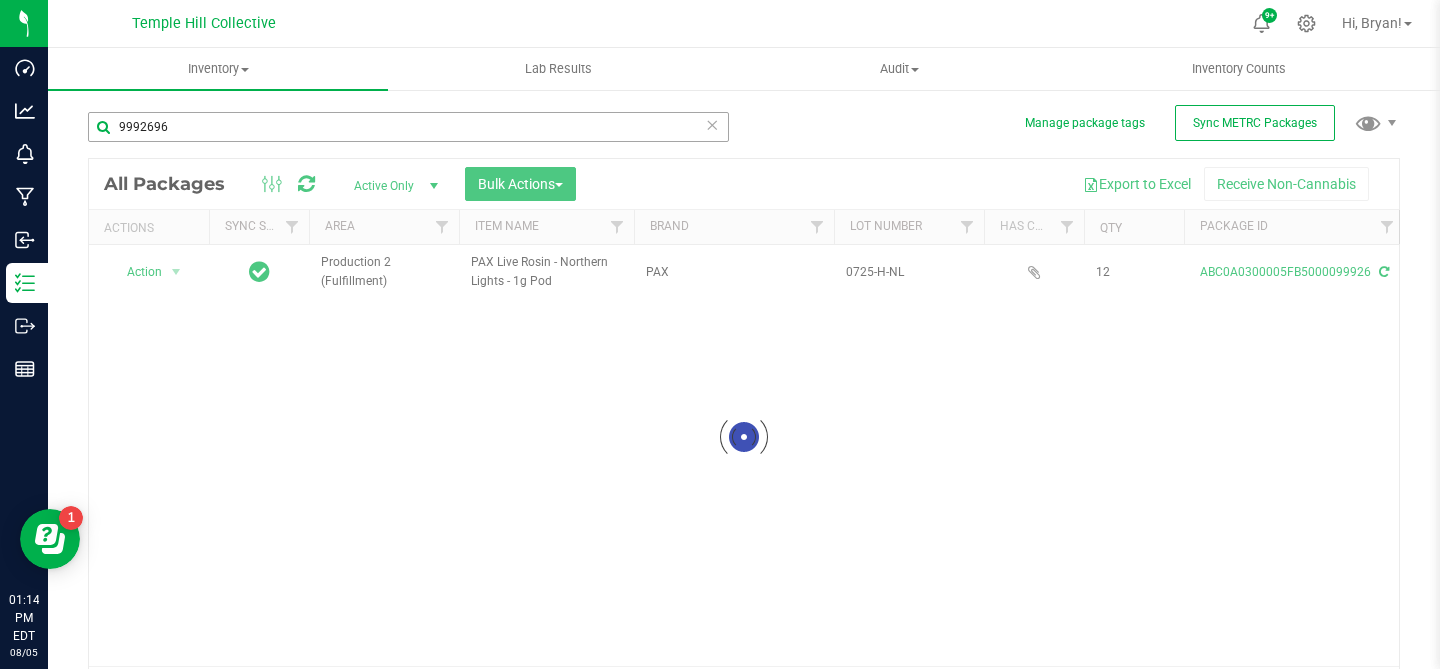 click on "9992696" at bounding box center [408, 127] 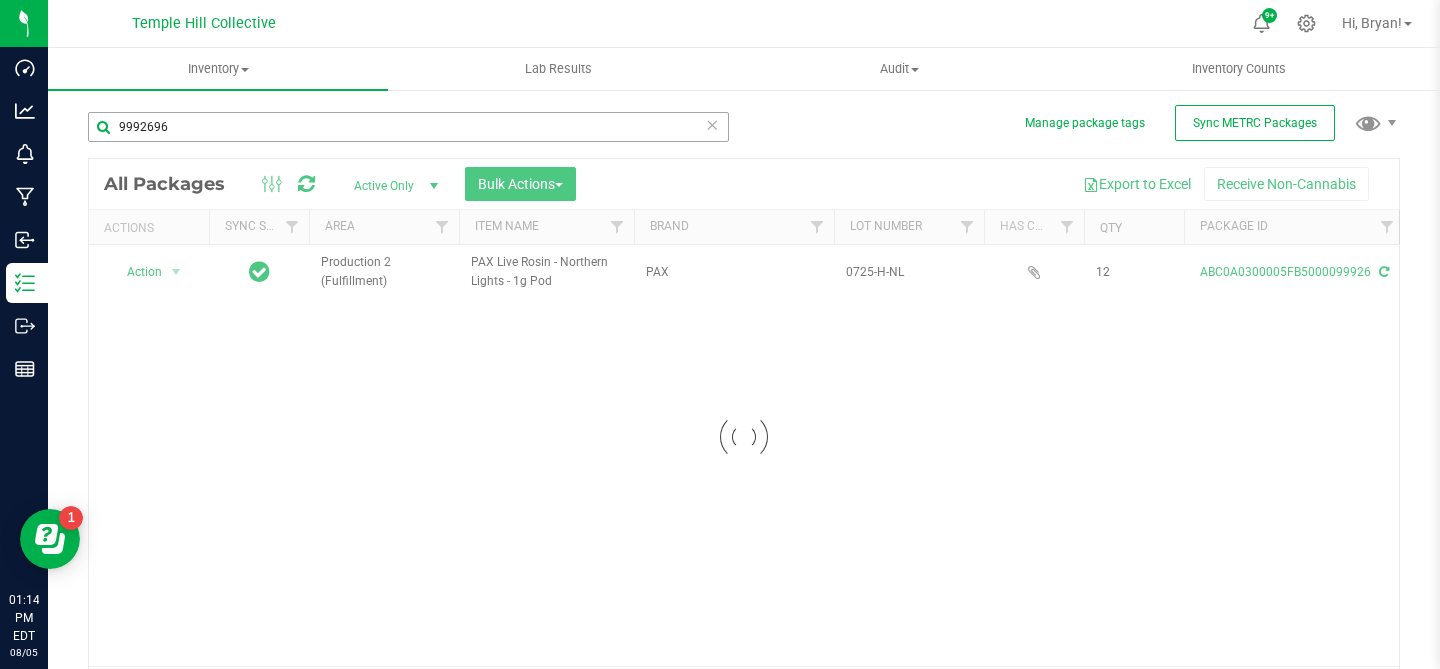 click on "9992696" at bounding box center [408, 127] 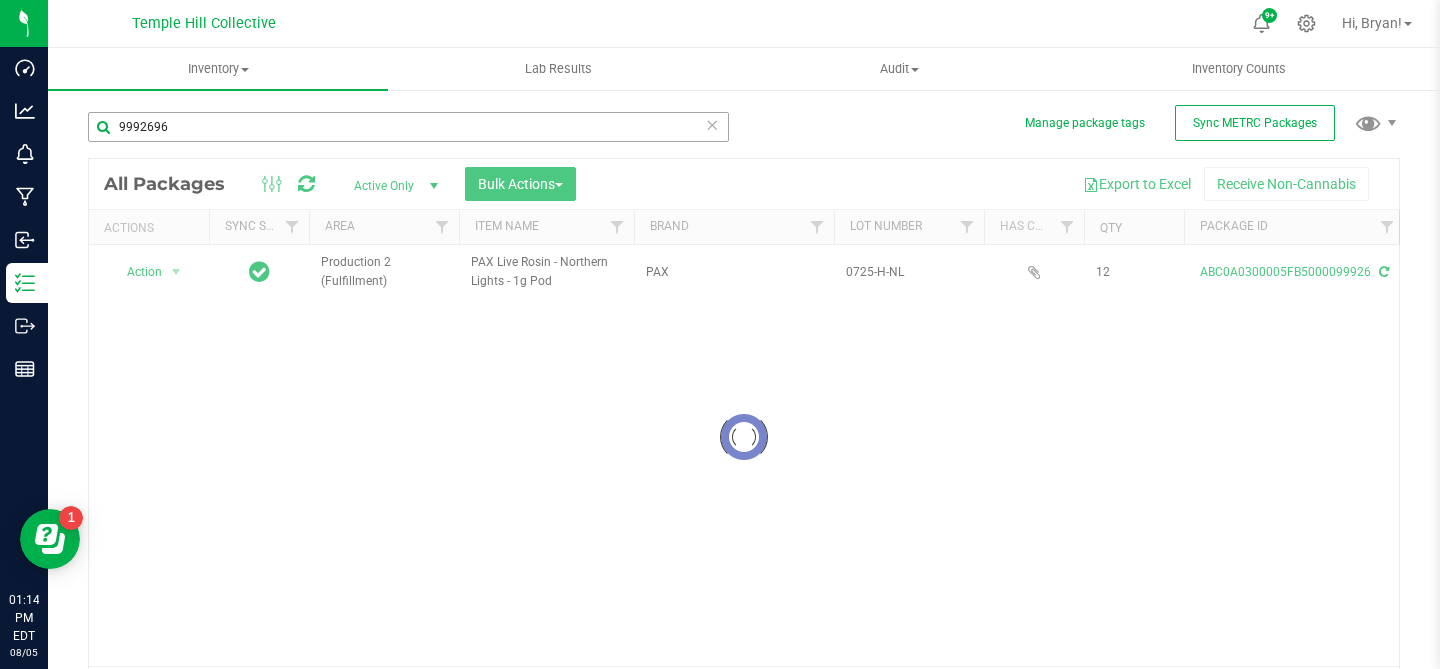 click on "9992696" at bounding box center (408, 127) 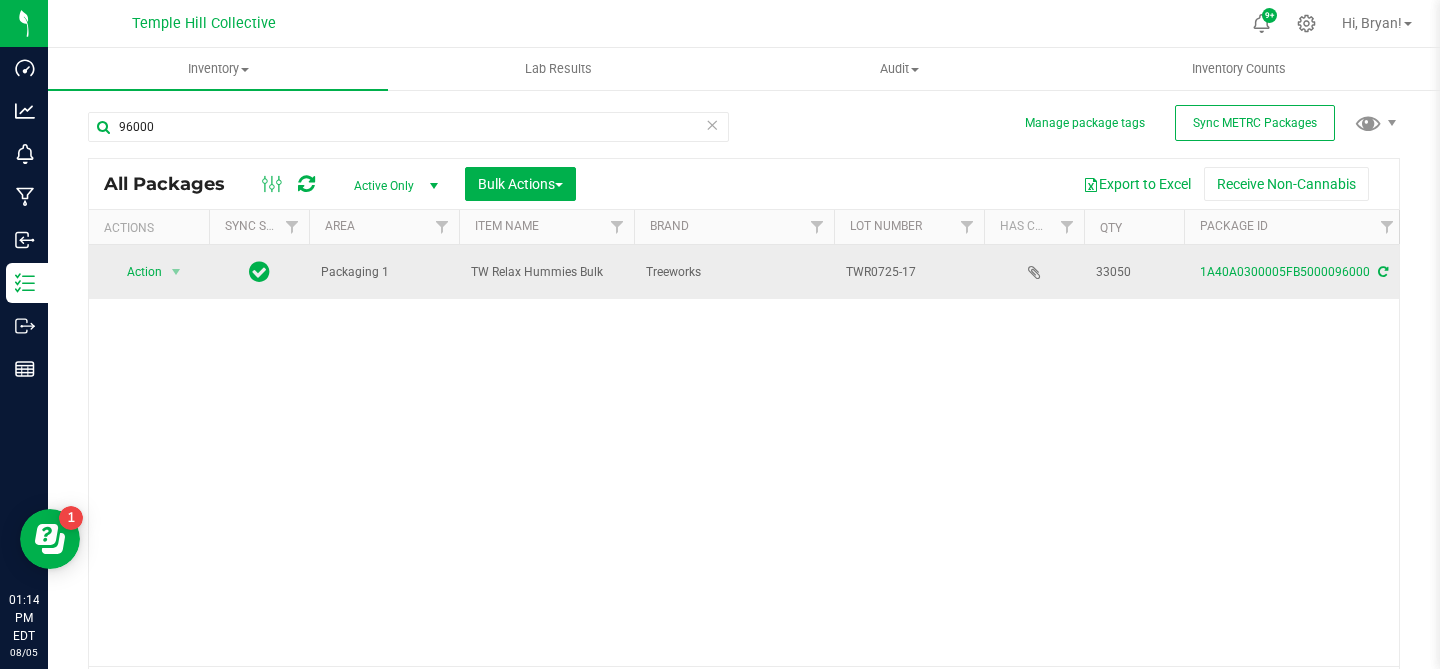 type on "96000" 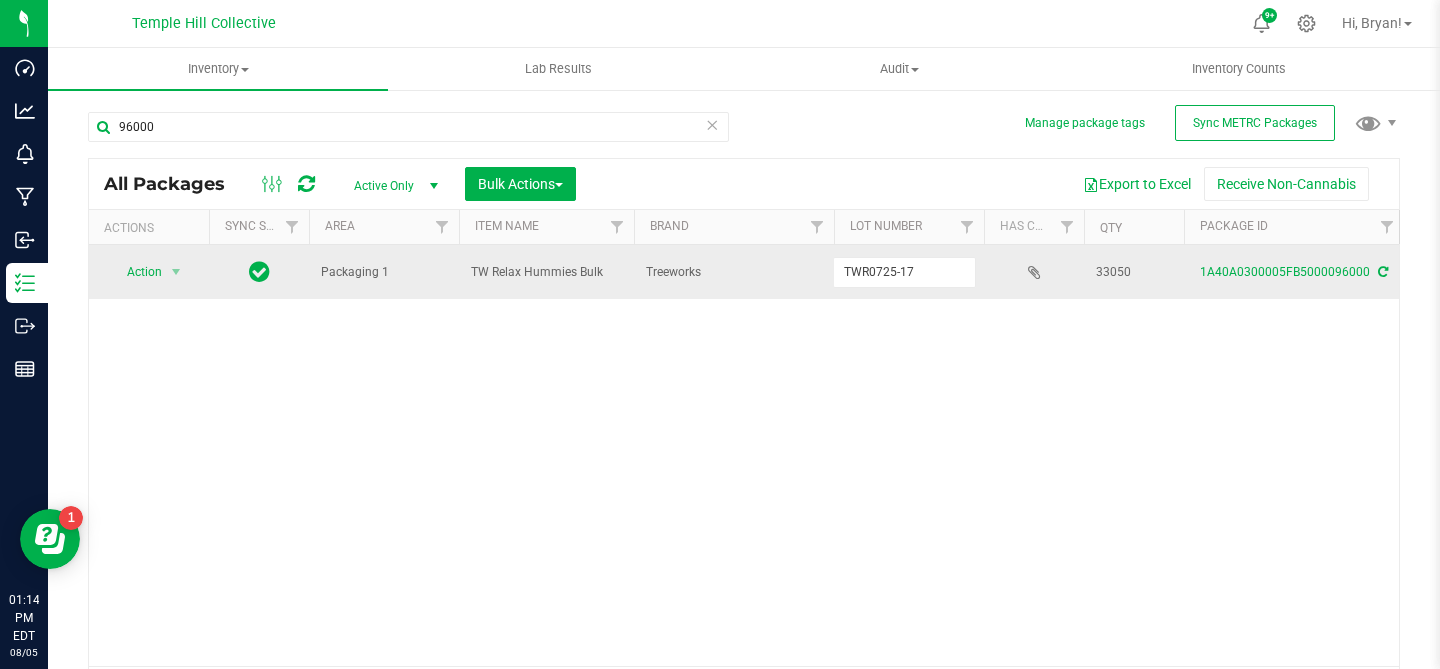 click on "TWR0725-17" at bounding box center (904, 272) 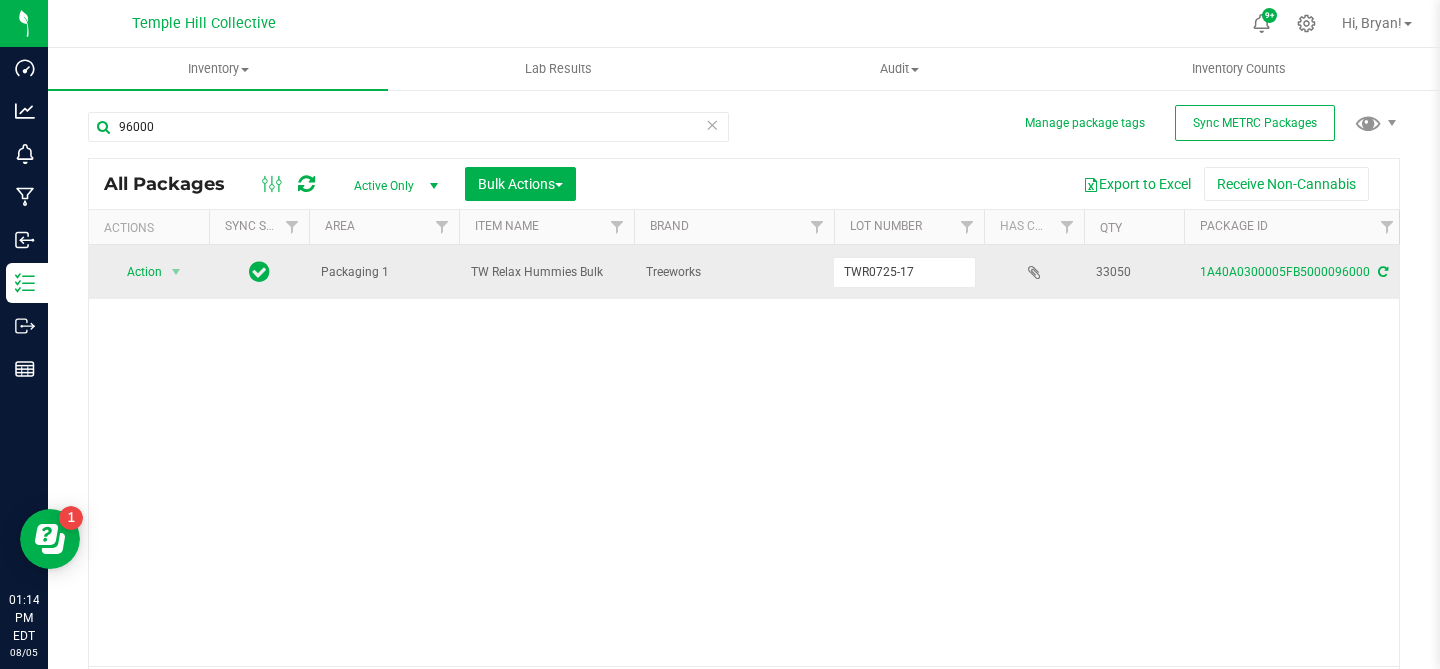 click on "Action Action Adjust qty Create package Edit attributes Global inventory Locate package Lock package Package audit log Print package label Print product labels Record a lab result Retag package See history
Packaging 1
TW Relax Hummies Bulk
Treeworks
TWR0725-17
33050
1A40A0300005FB5000096000
0.1278
Now
TestPassed
33050
Created
Jul 18, 2025 04:06:06 EDT $0.00000
Each" at bounding box center [744, 455] 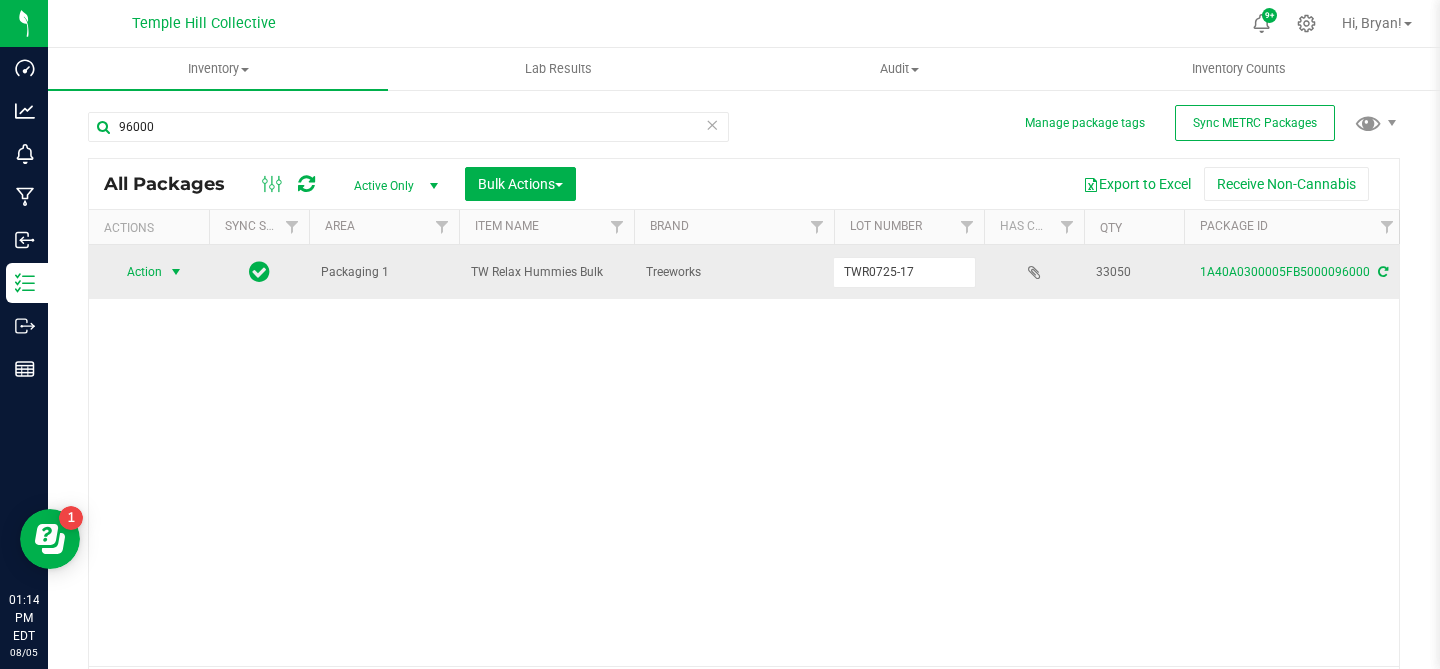 click at bounding box center (176, 272) 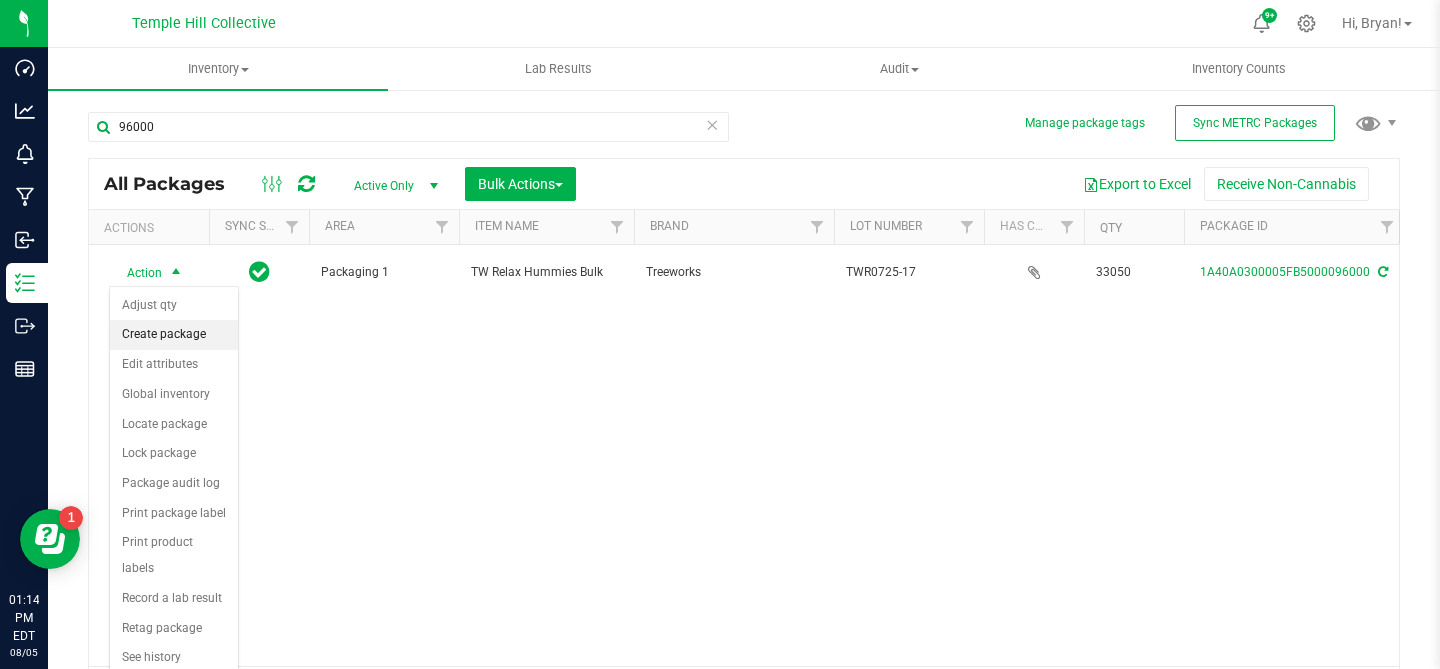 click on "Create package" at bounding box center (174, 335) 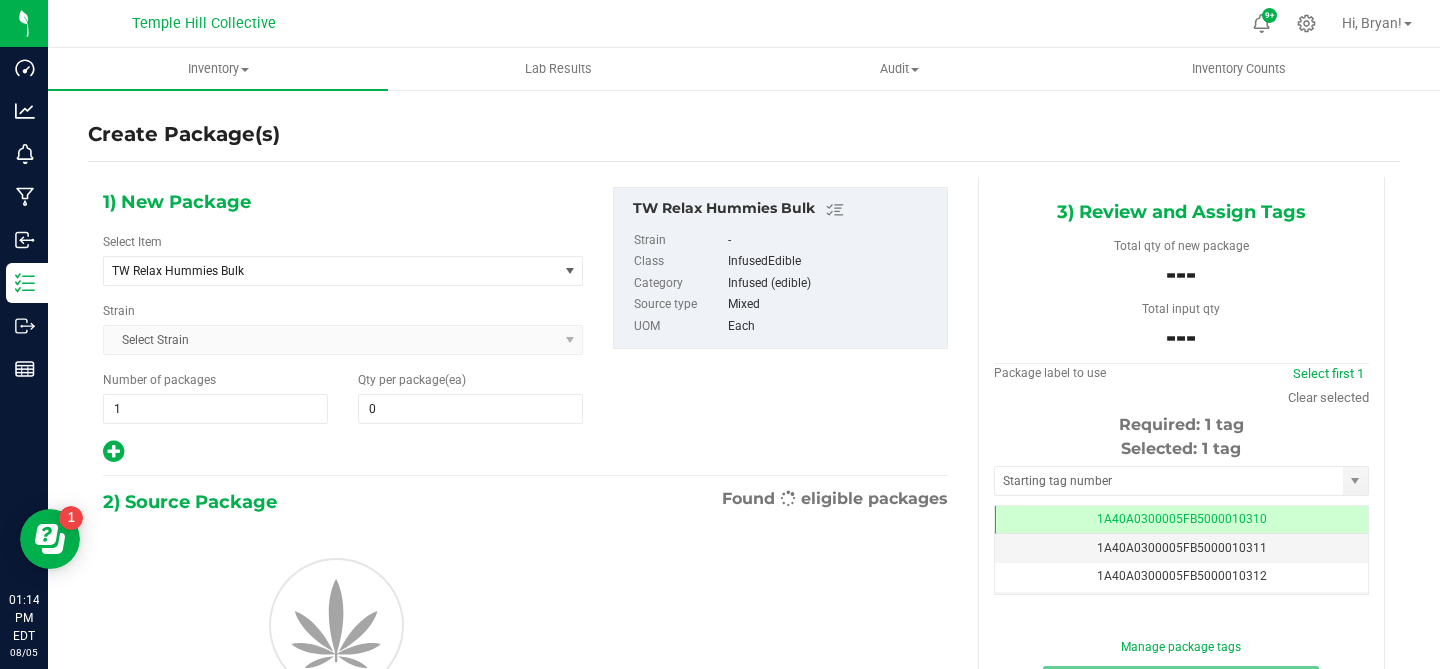 scroll, scrollTop: 0, scrollLeft: 0, axis: both 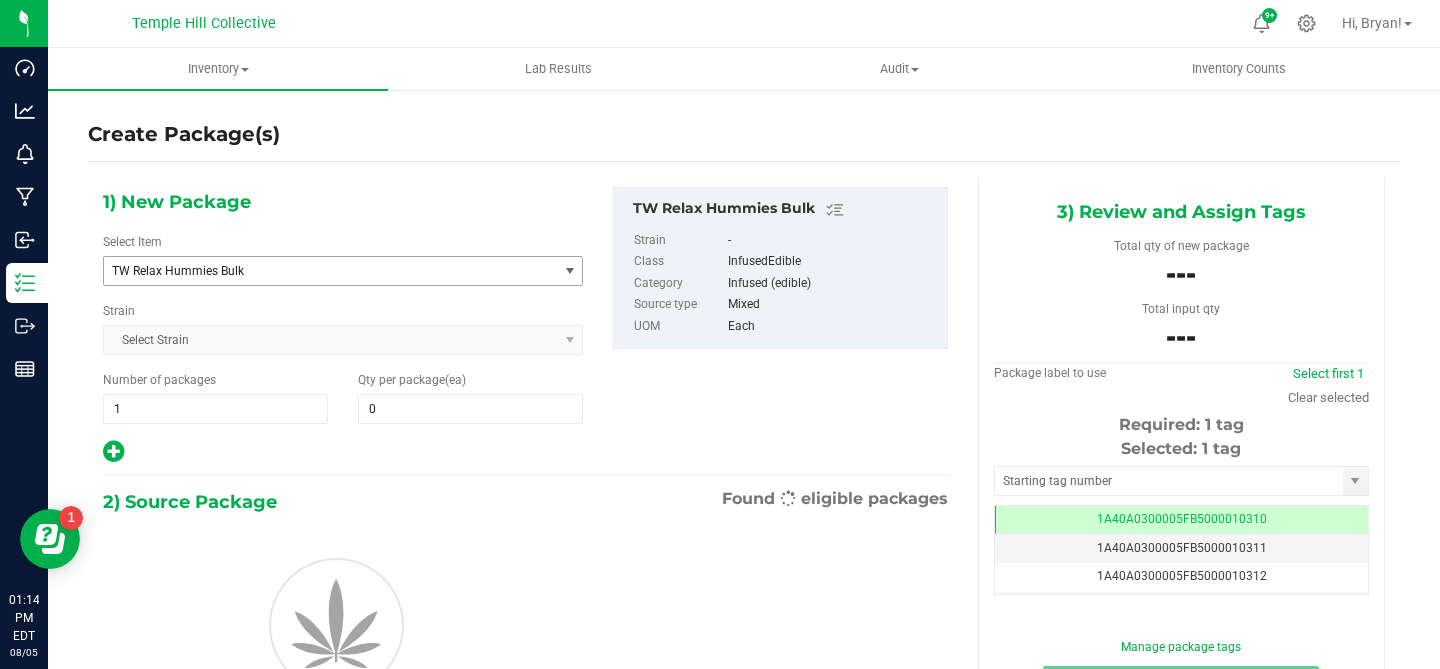 click on "TW Relax Hummies Bulk" at bounding box center (322, 271) 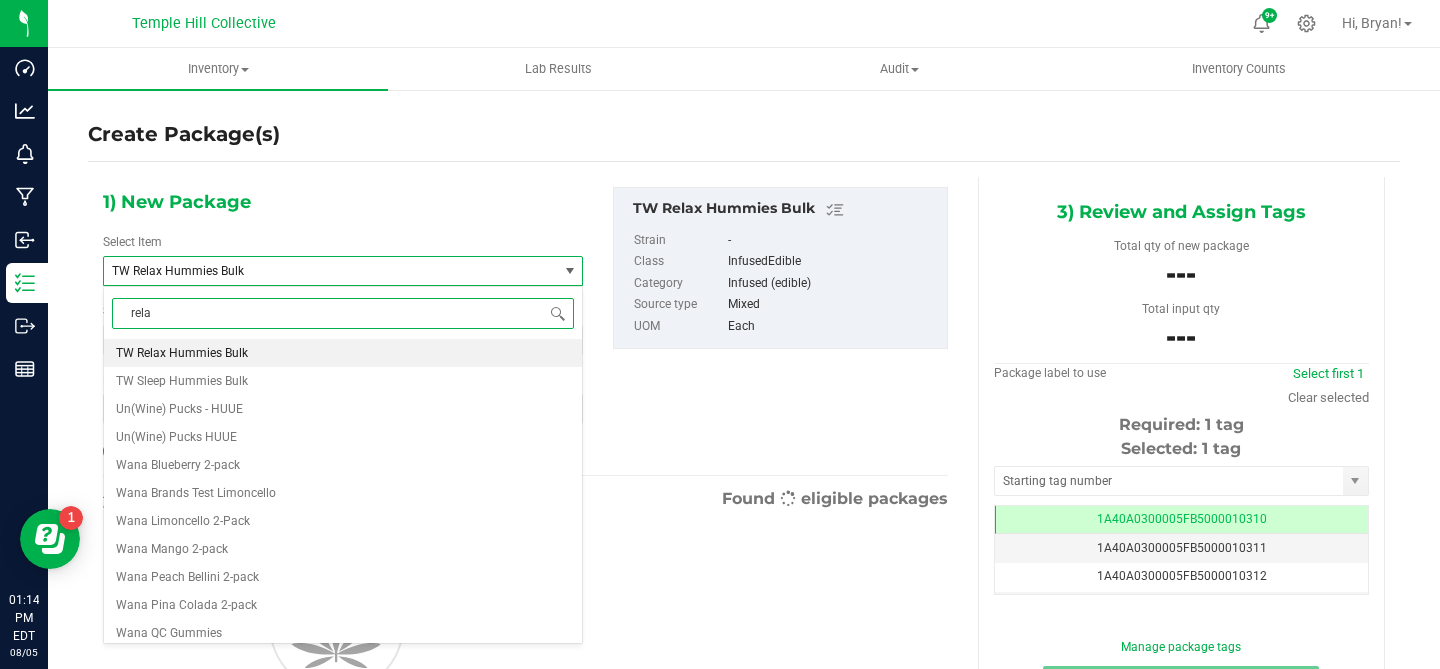 type on "relax" 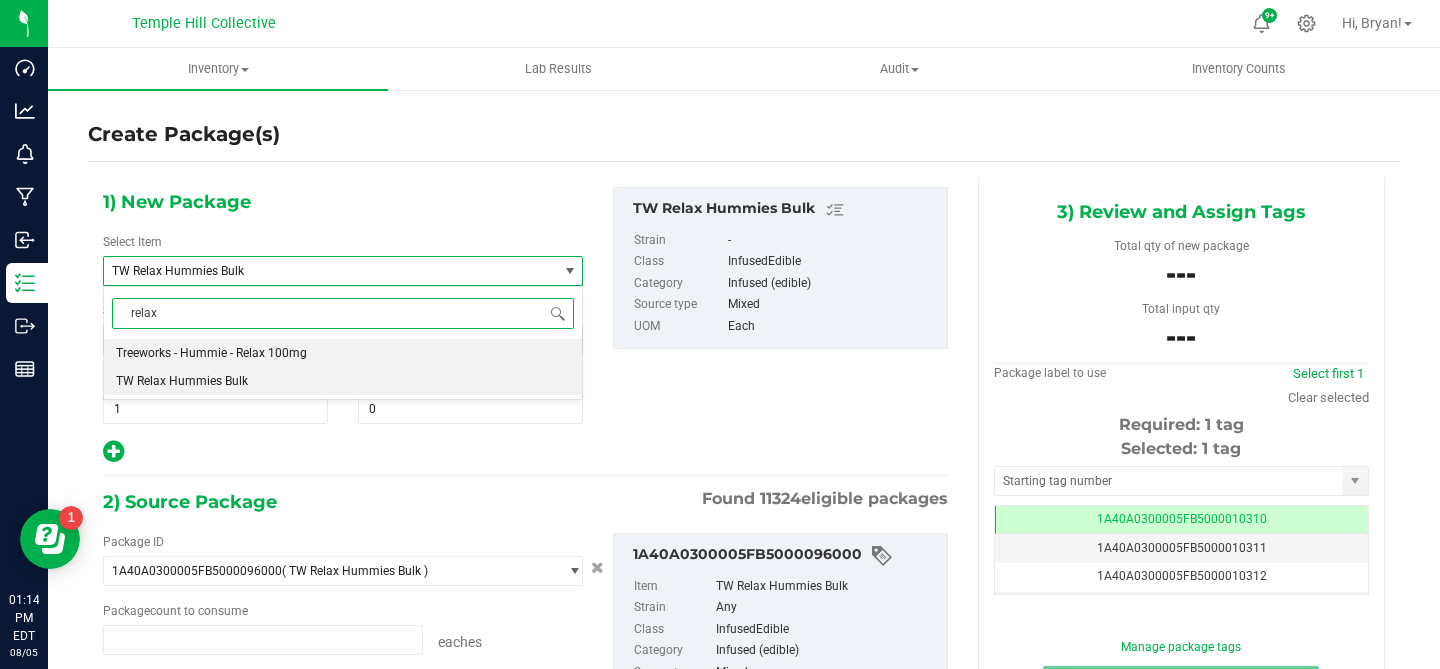type on "0 ea" 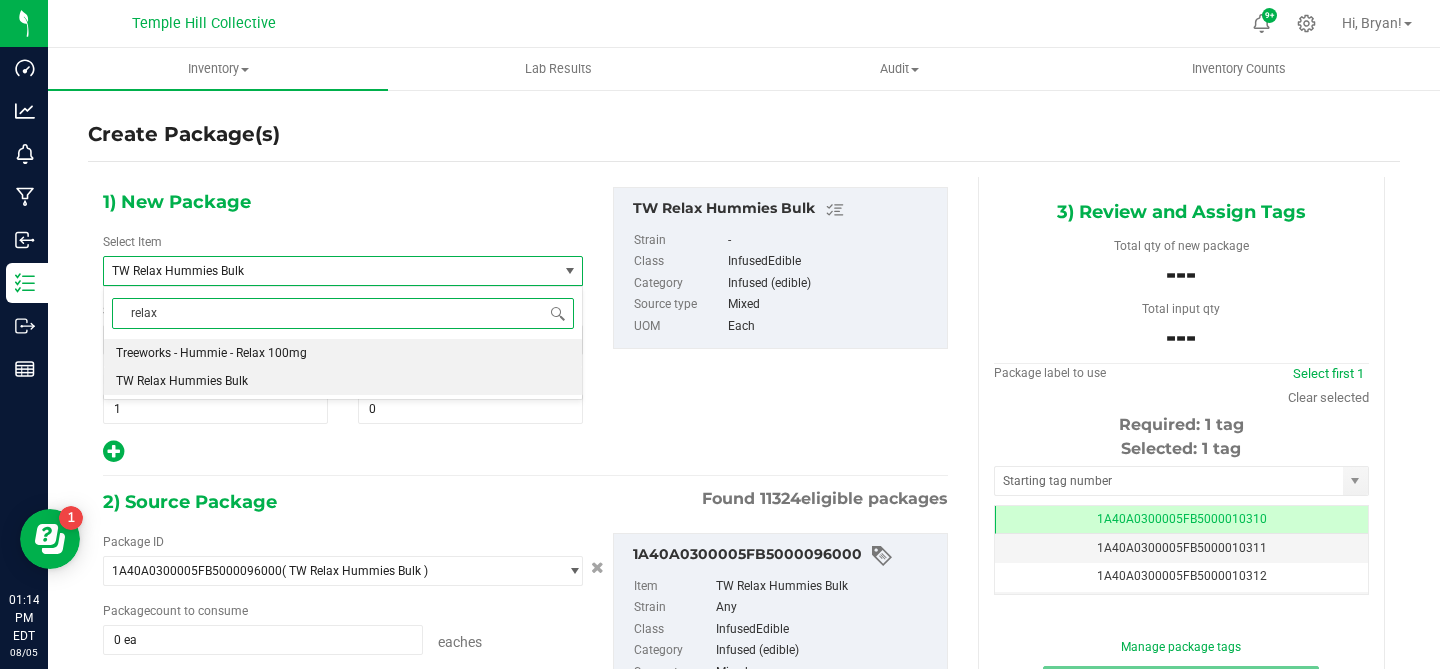 click on "Treeworks - Hummie - Relax 100mg" at bounding box center (211, 353) 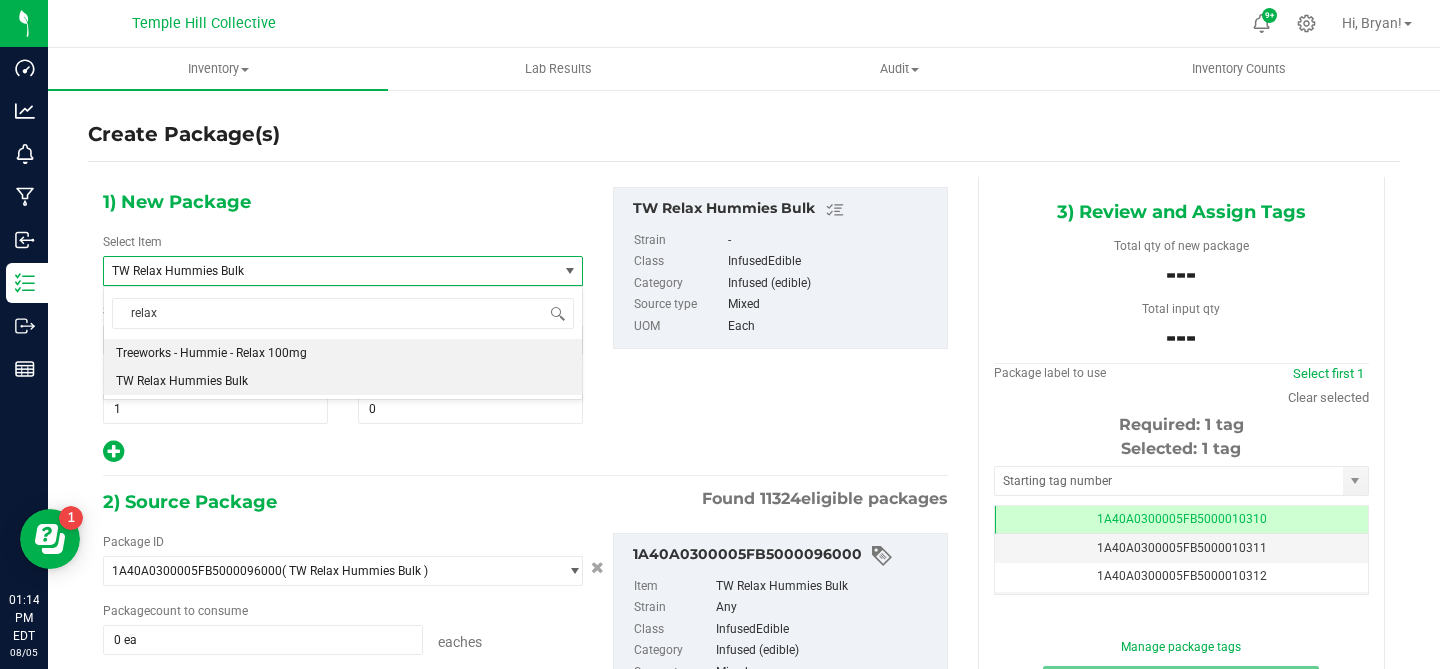 type 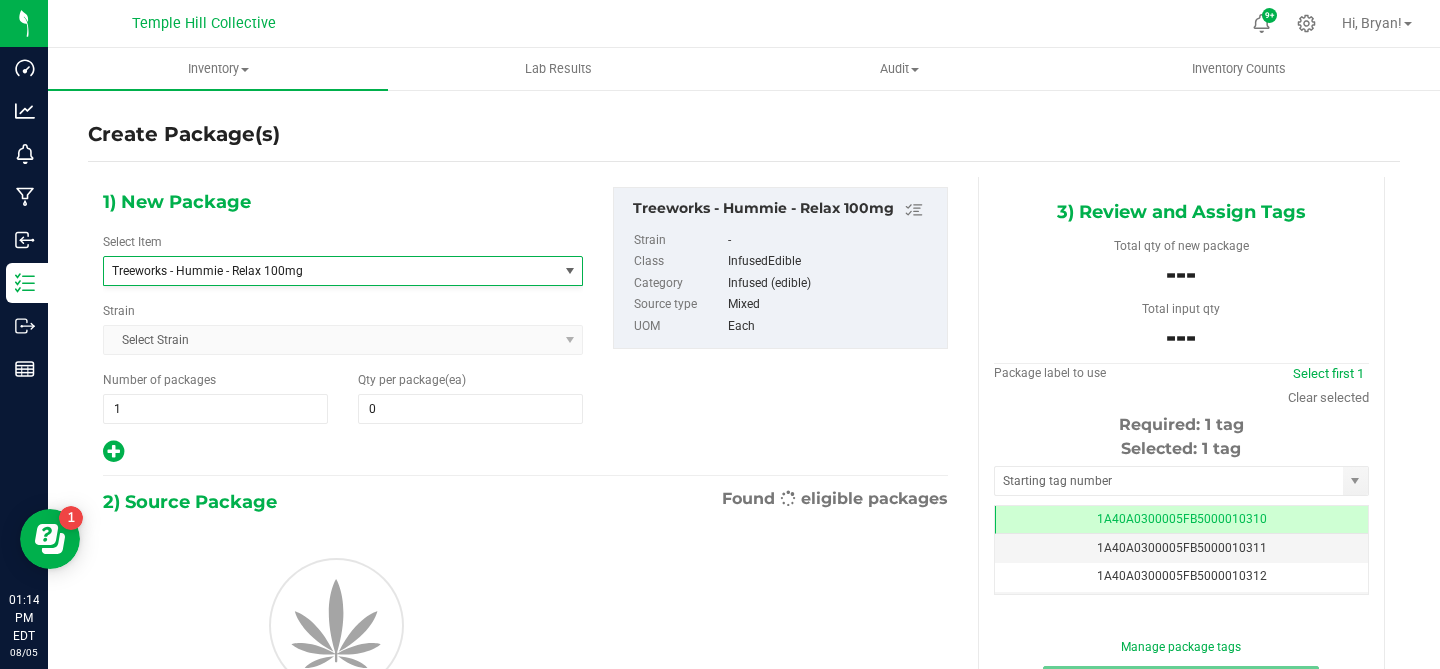 type on "0" 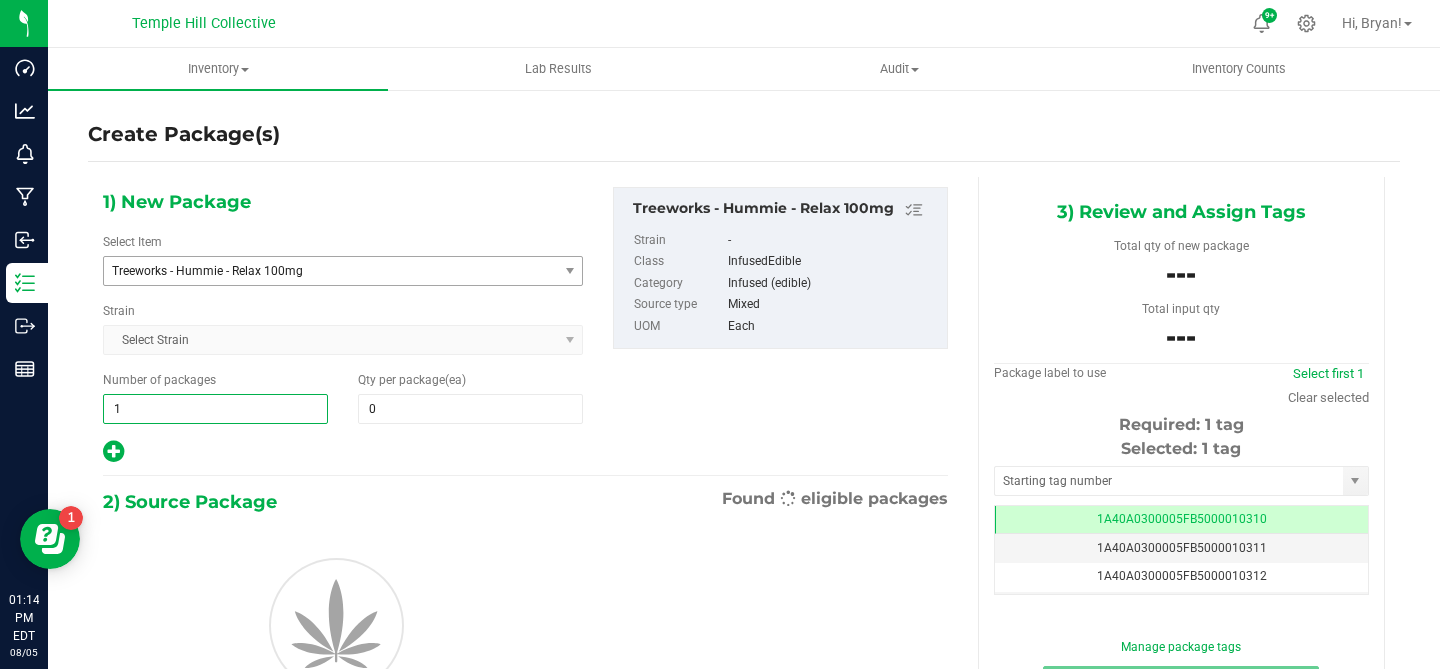 click on "1 1" at bounding box center (215, 409) 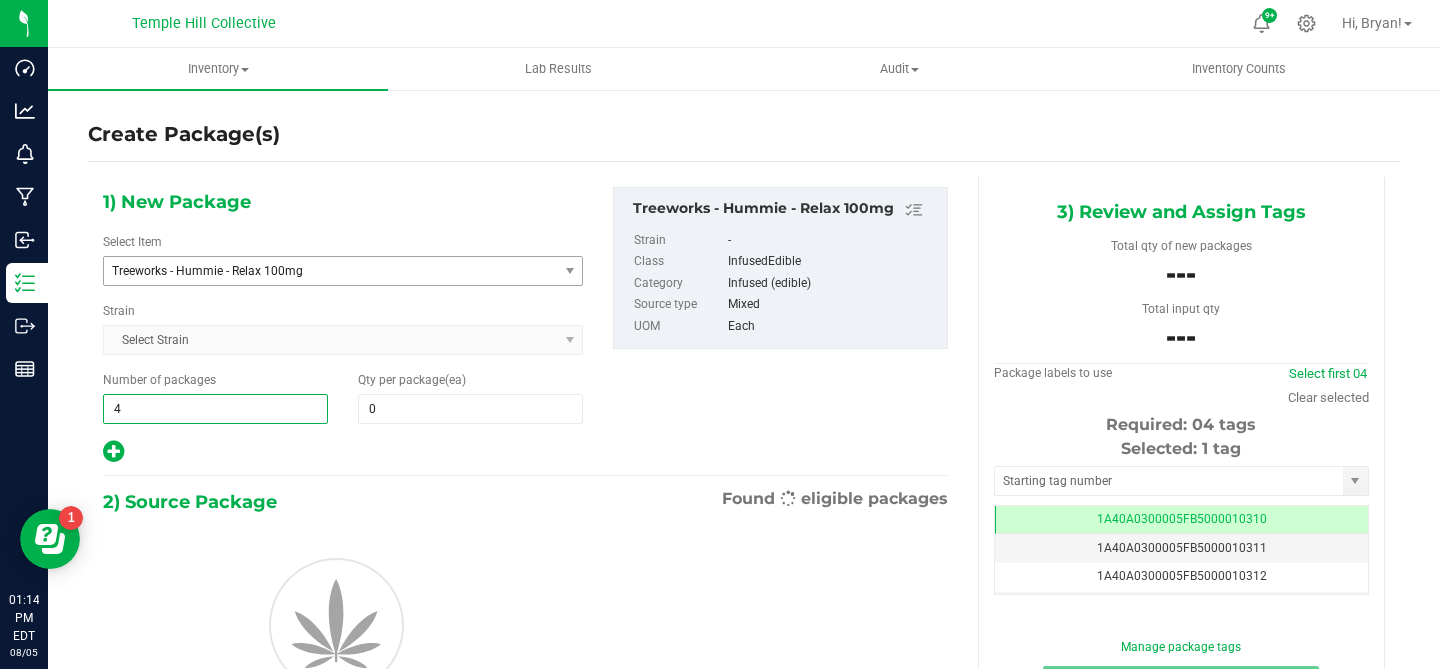 type on "40" 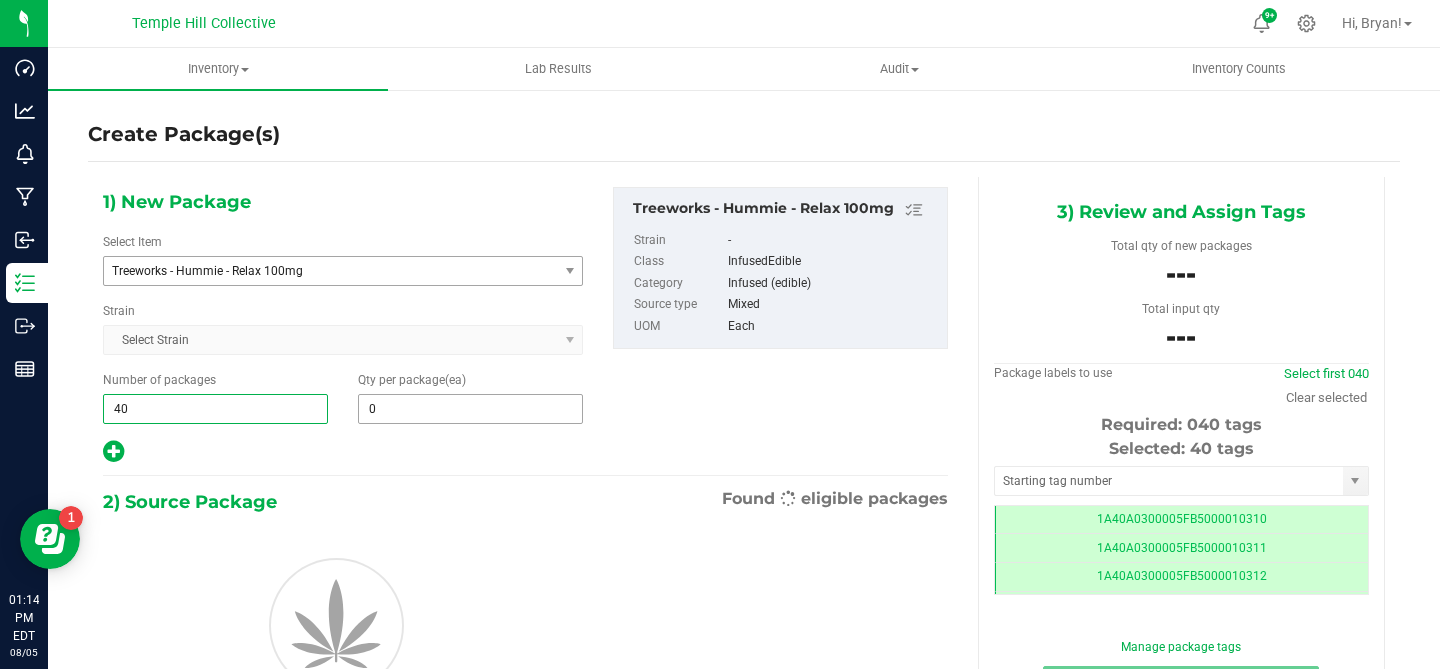 click on "0" at bounding box center [470, 409] 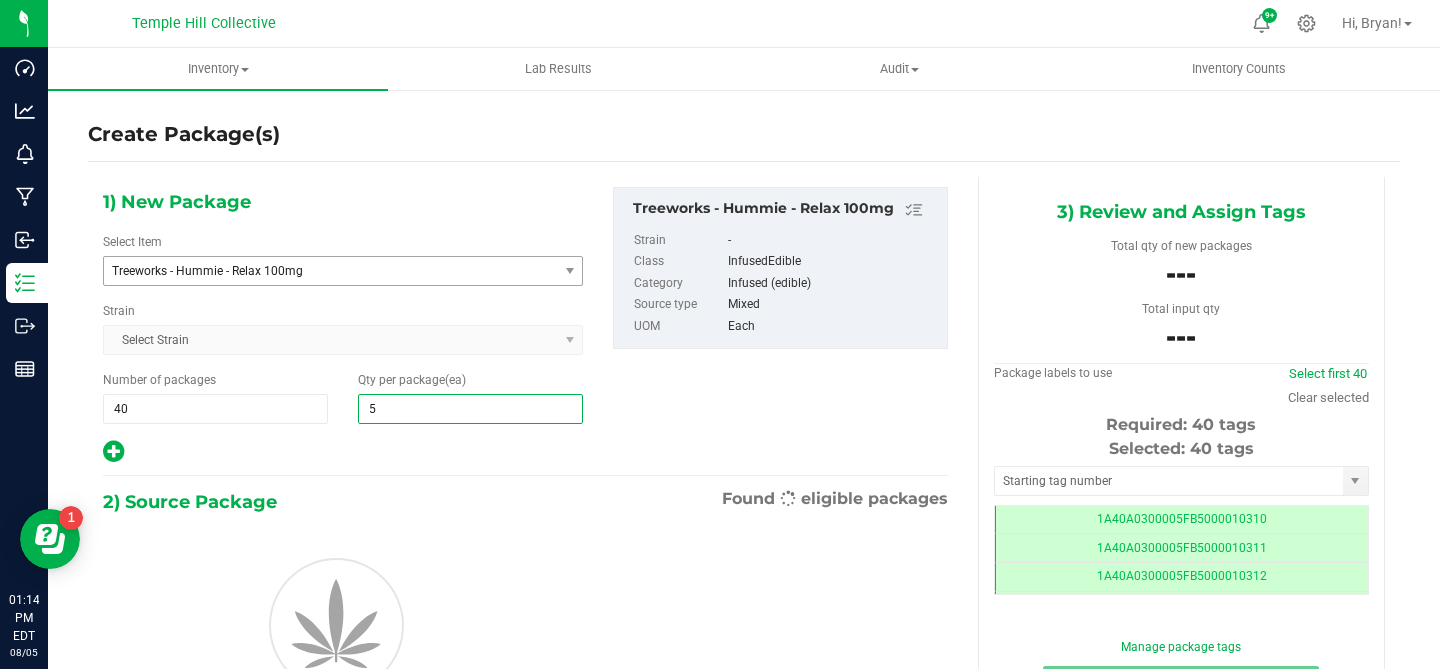 type on "50" 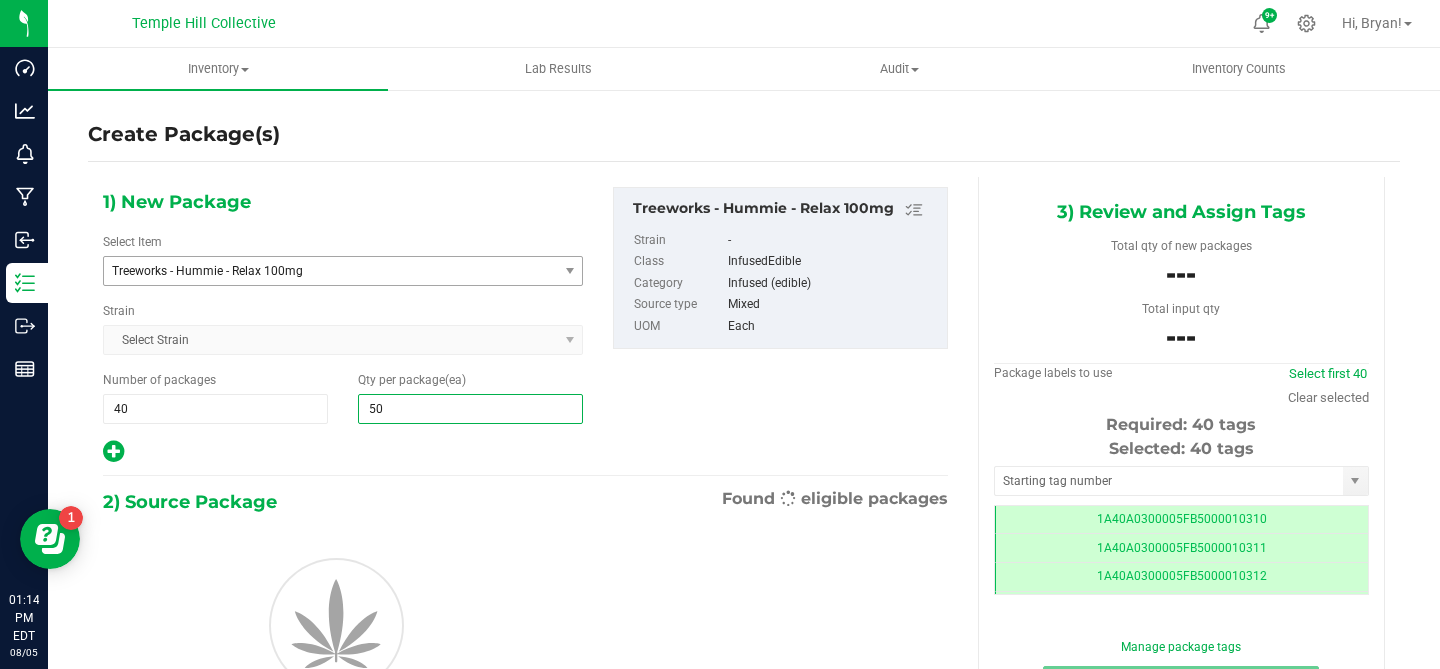 type on "50" 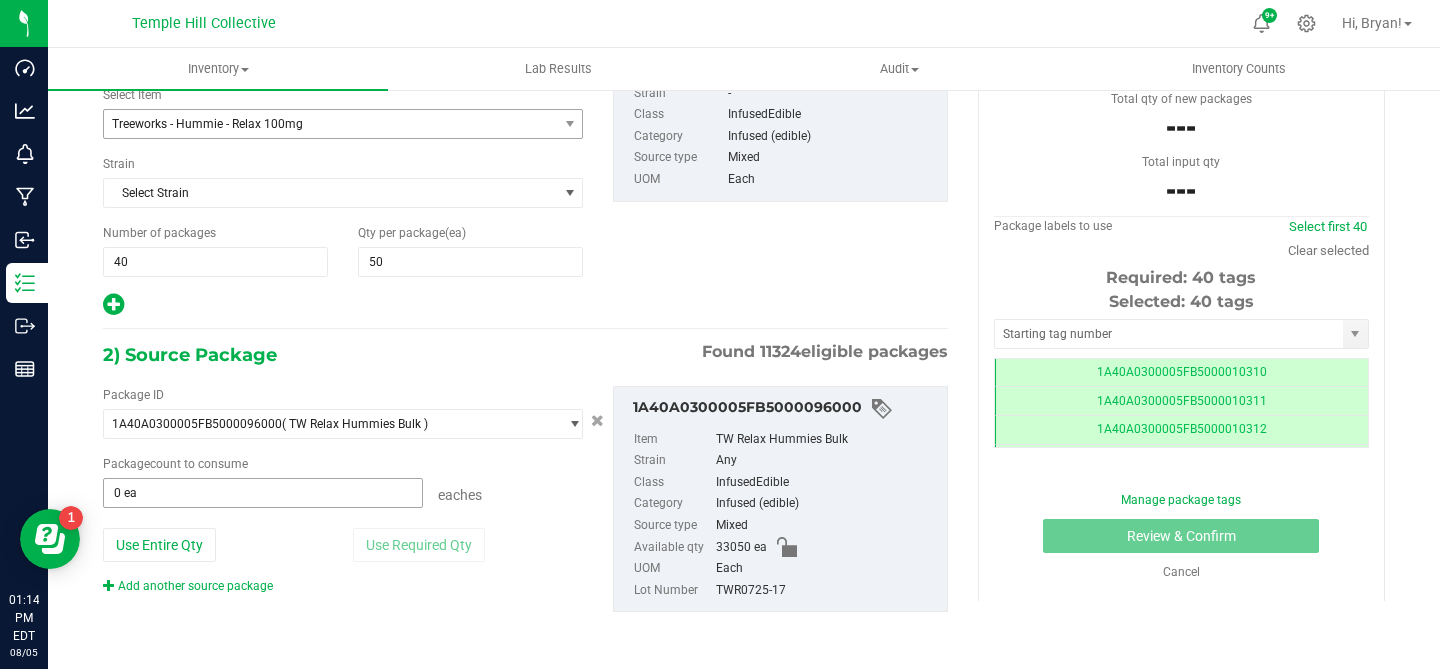 click on "0 ea" at bounding box center (263, 493) 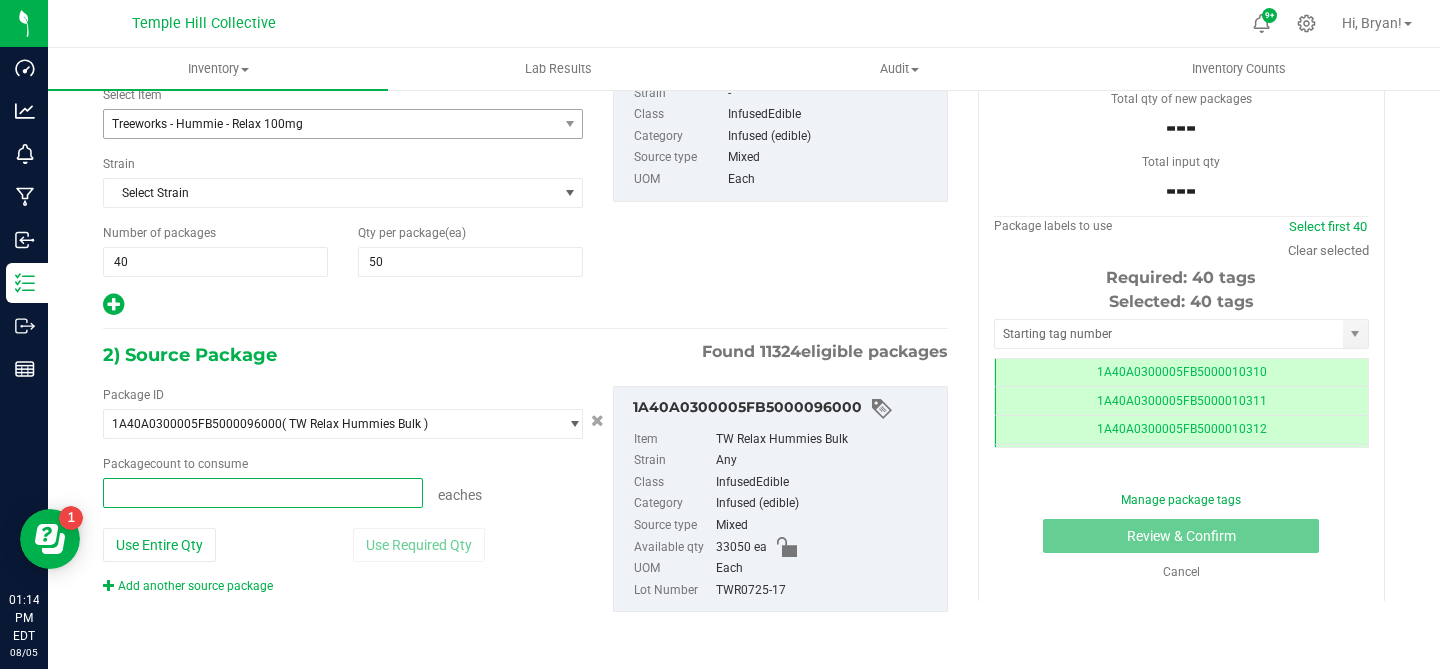 click at bounding box center [263, 493] 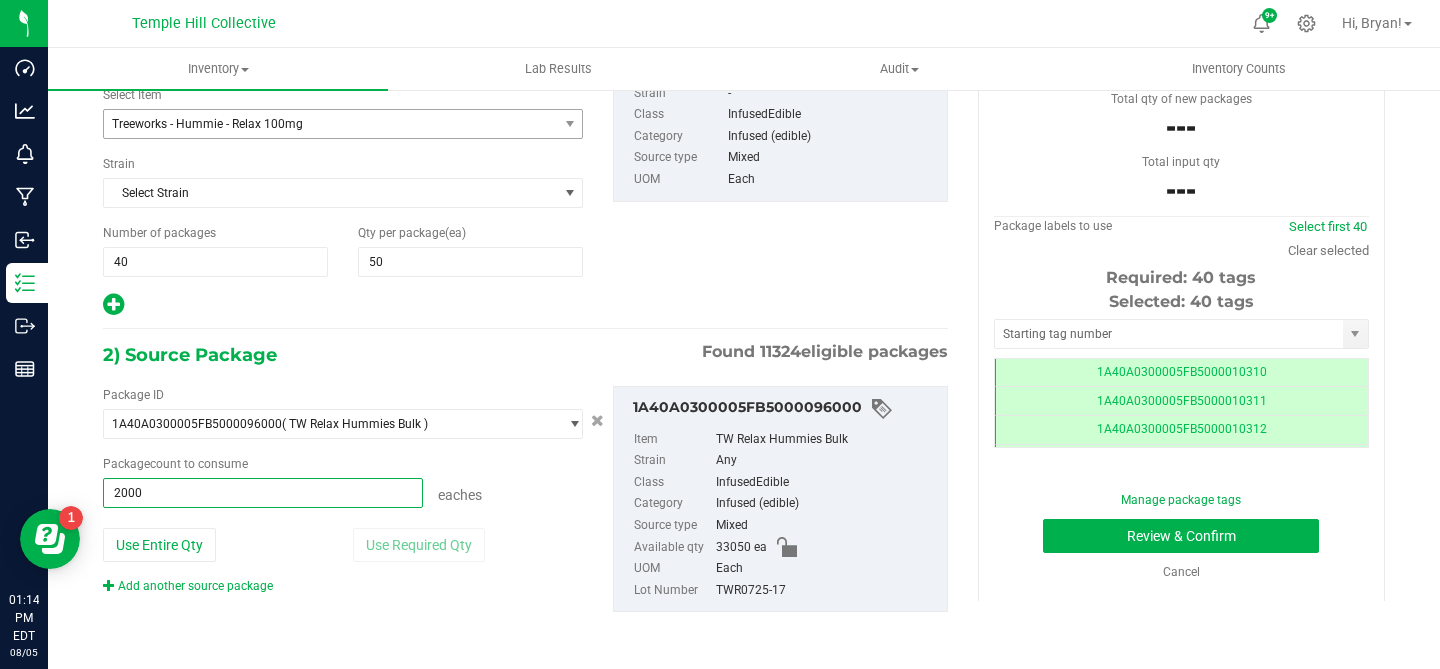type on "20000" 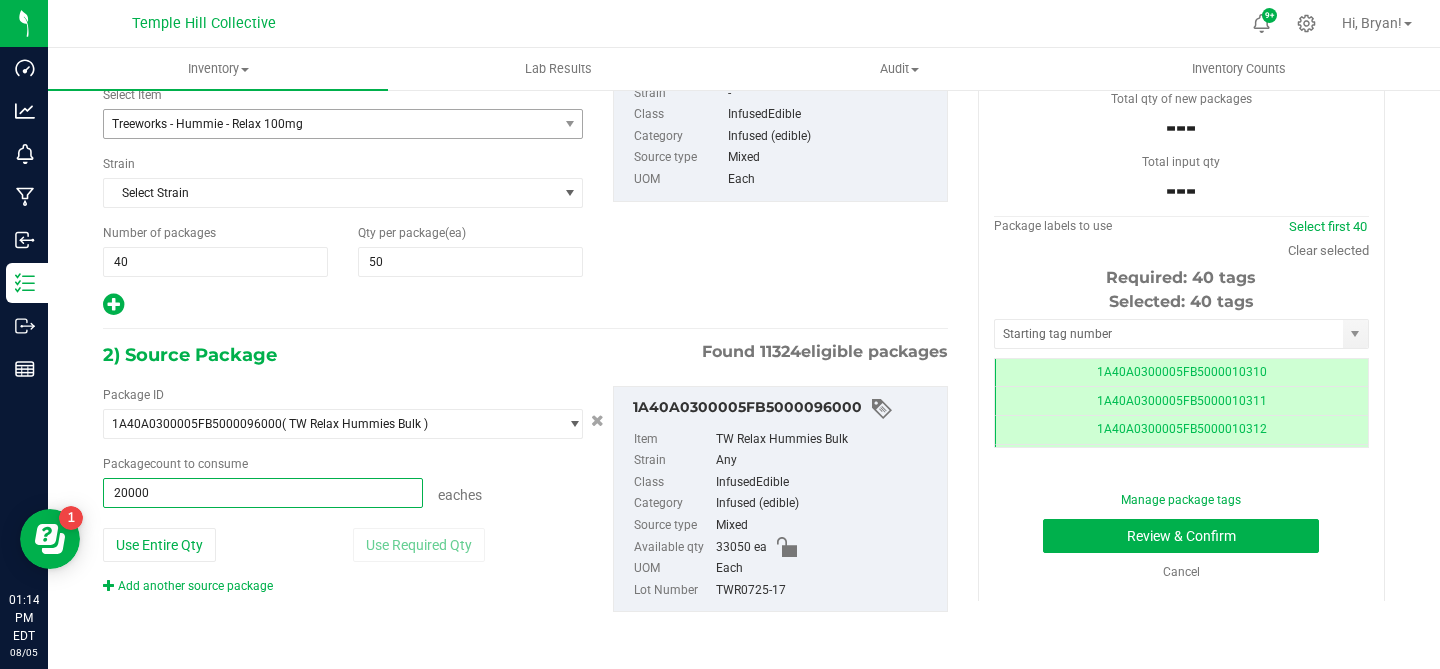 click on "eaches" at bounding box center (503, 492) 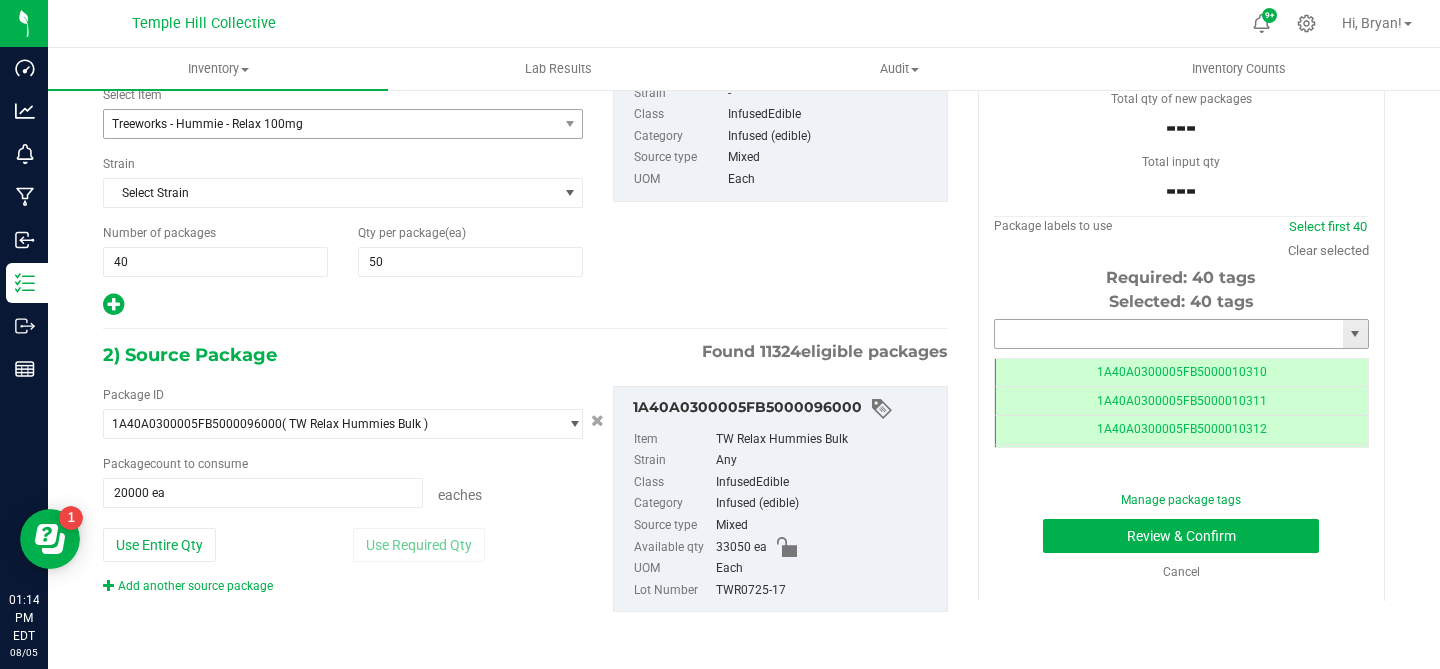click at bounding box center [1169, 334] 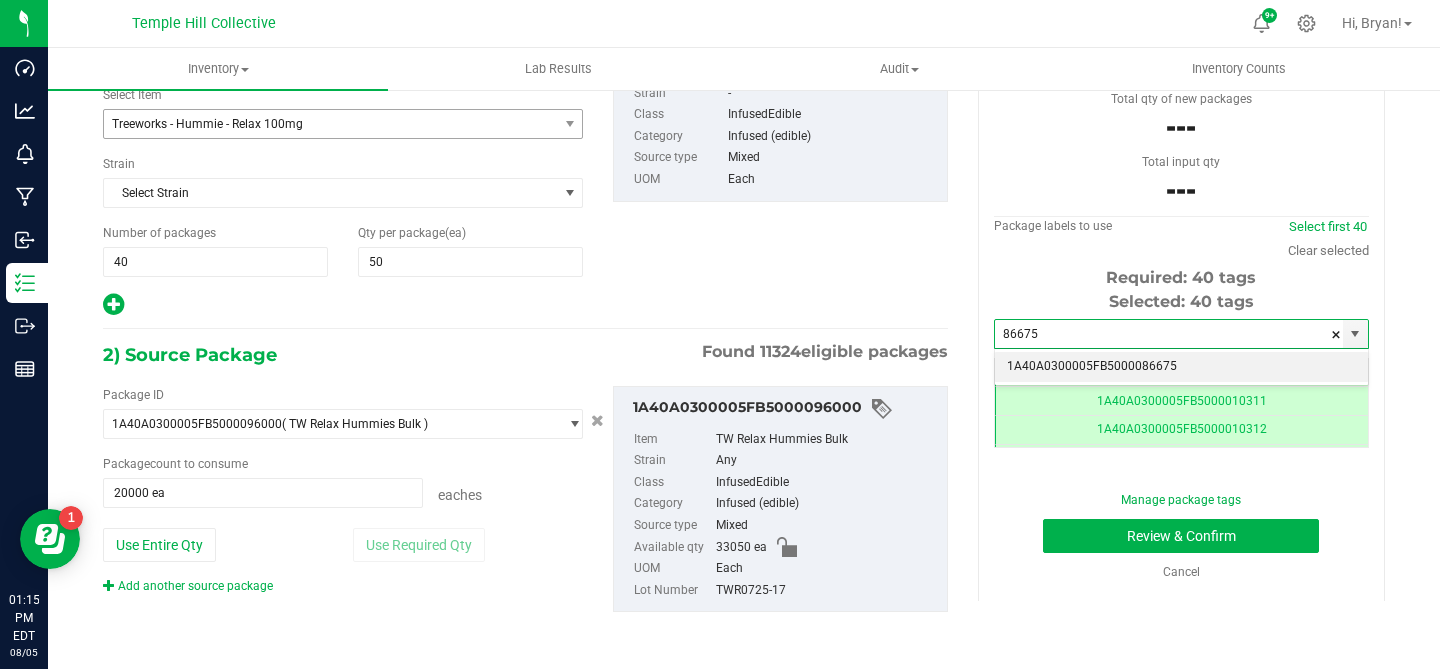 click on "1A40A0300005FB5000086675" at bounding box center [1181, 367] 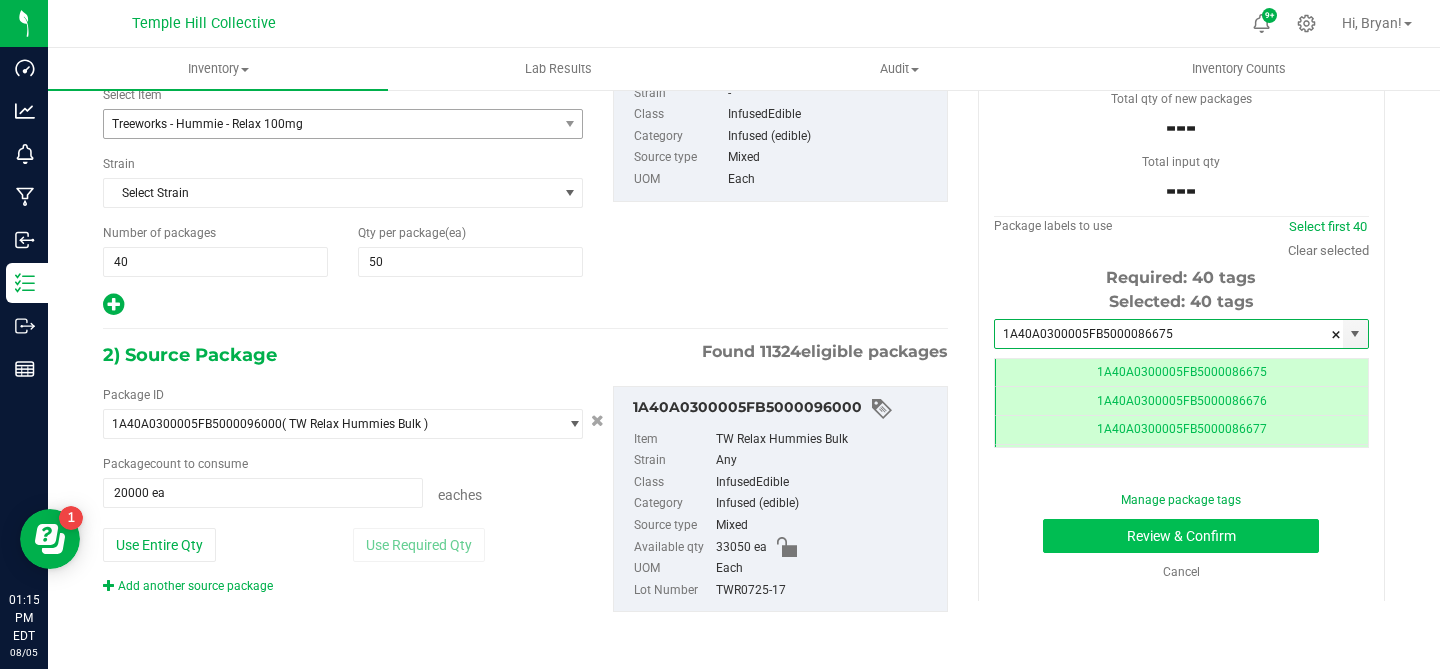 type on "1A40A0300005FB5000086675" 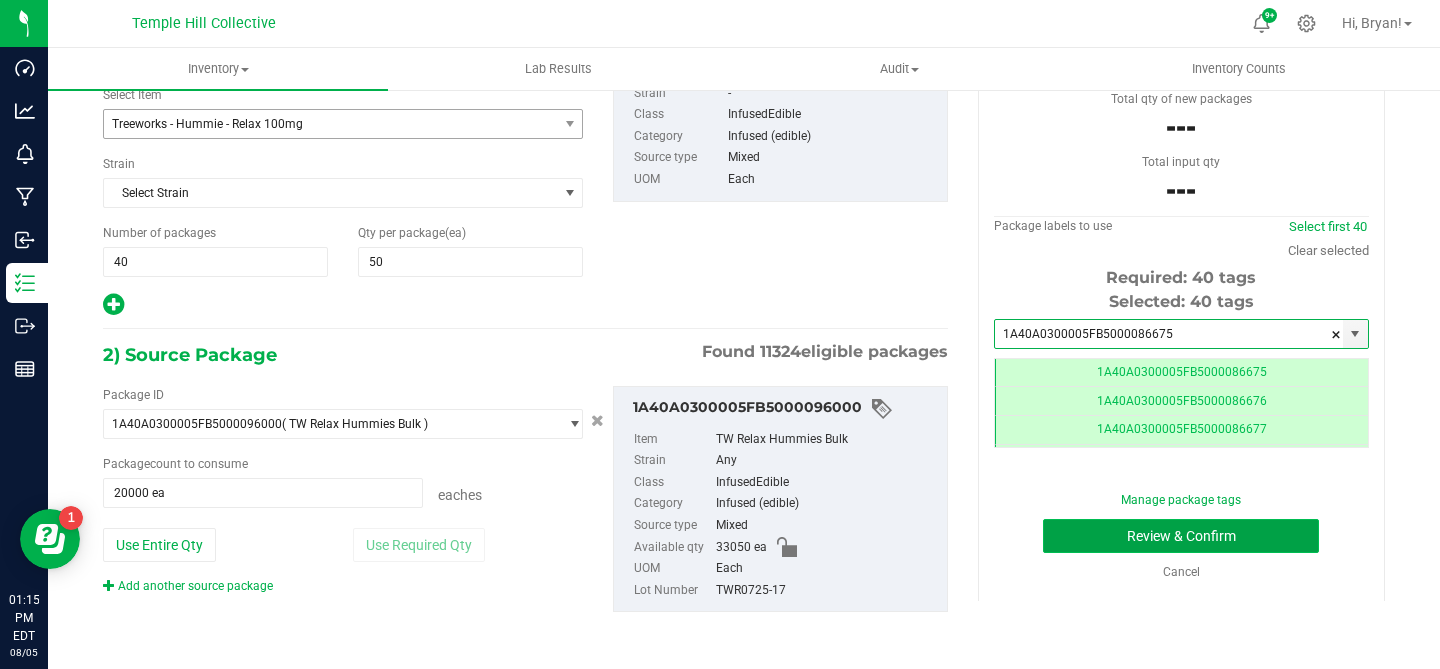 click on "Review & Confirm" at bounding box center [1181, 536] 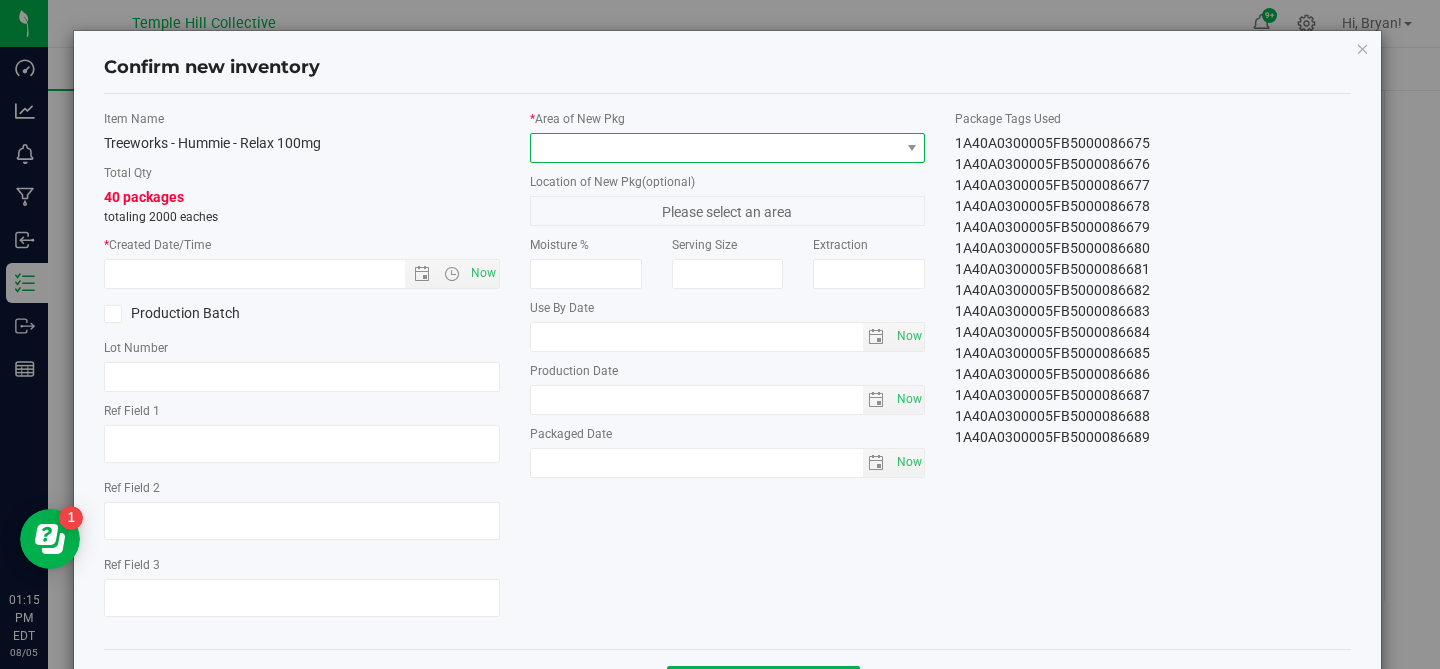click at bounding box center (715, 148) 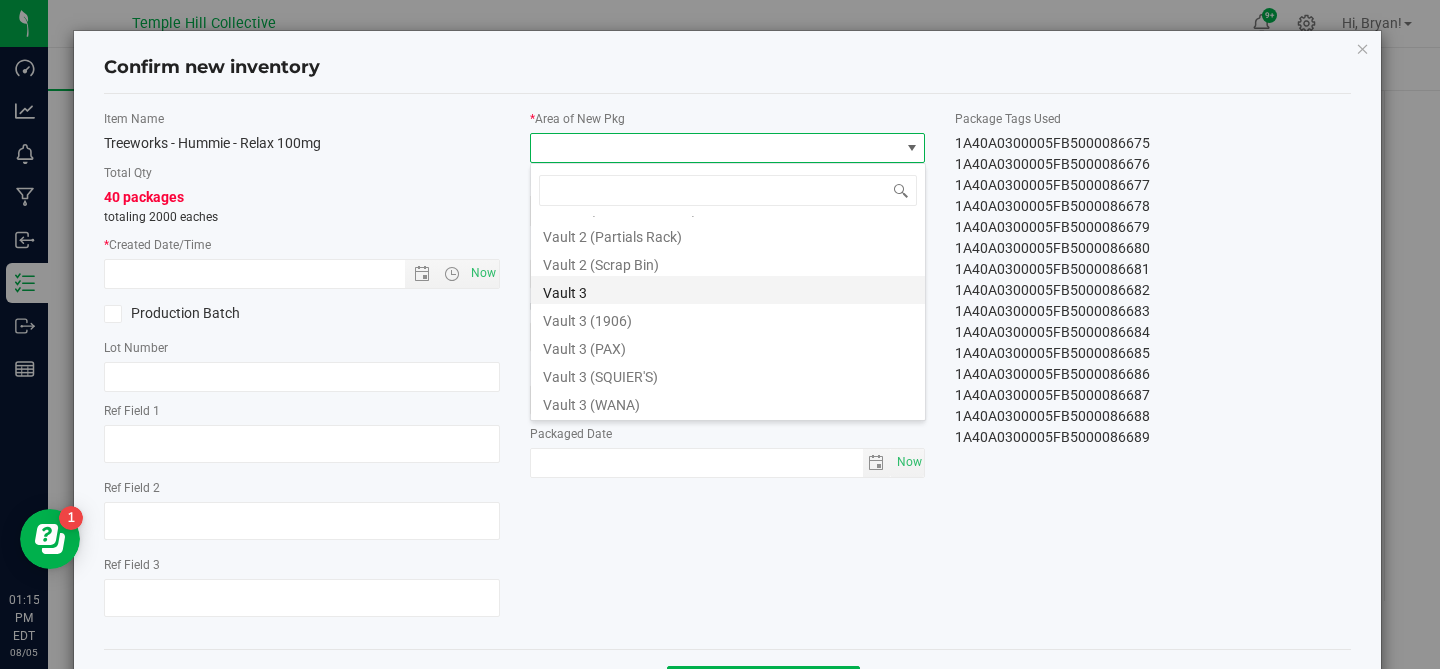 click on "Vault 3" at bounding box center [728, 290] 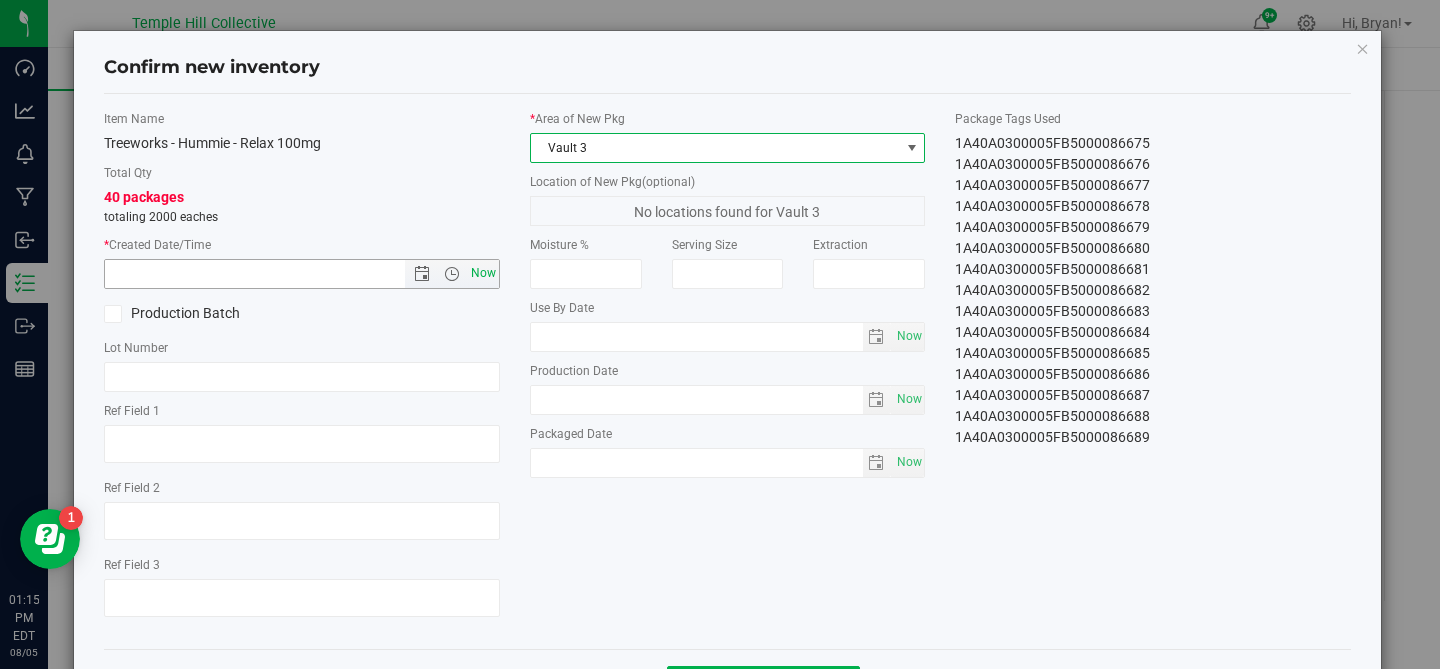 click on "Now" at bounding box center [483, 273] 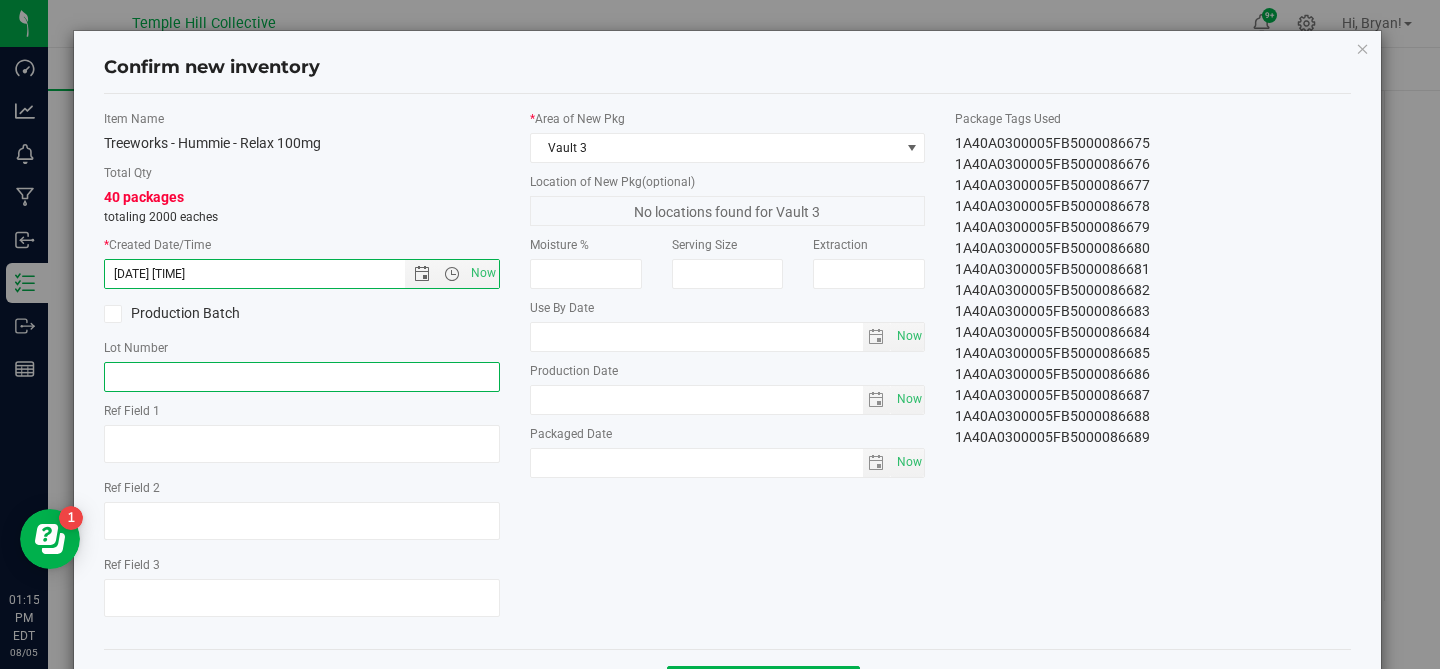 click at bounding box center [302, 377] 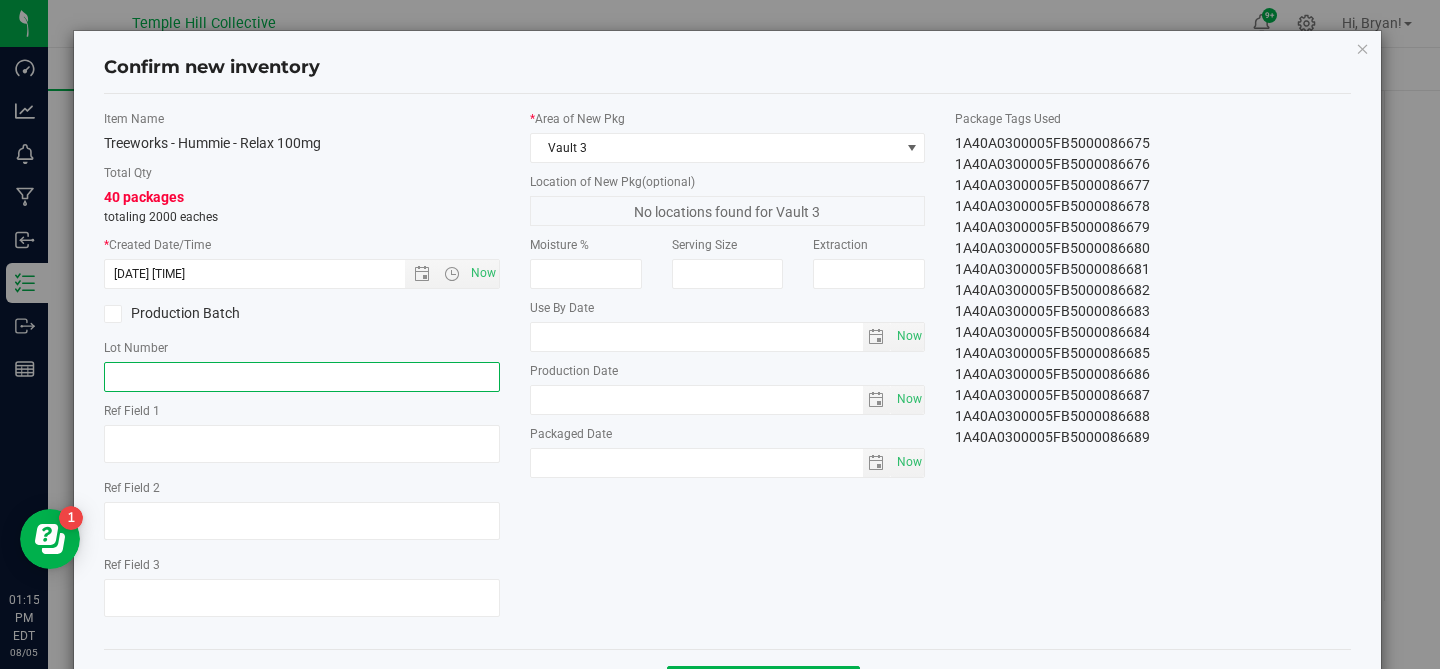 paste on "TWR0725-17" 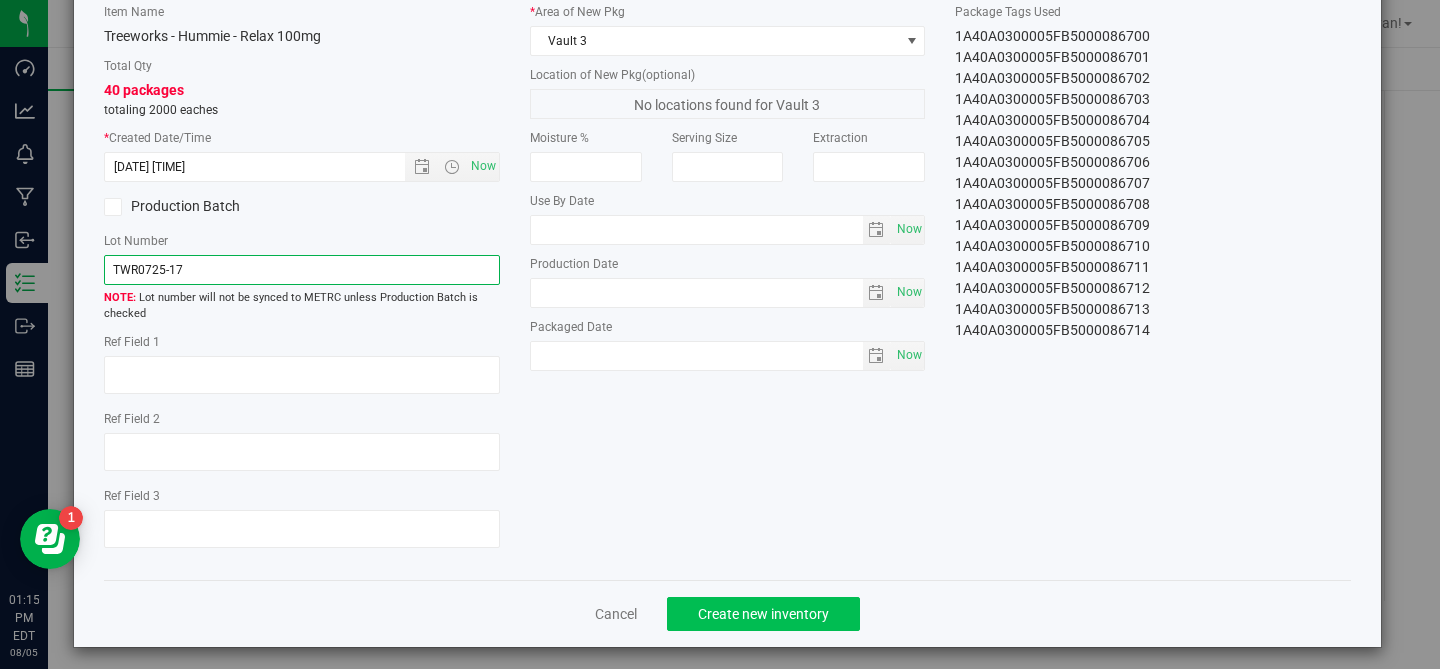 type on "TWR0725-17" 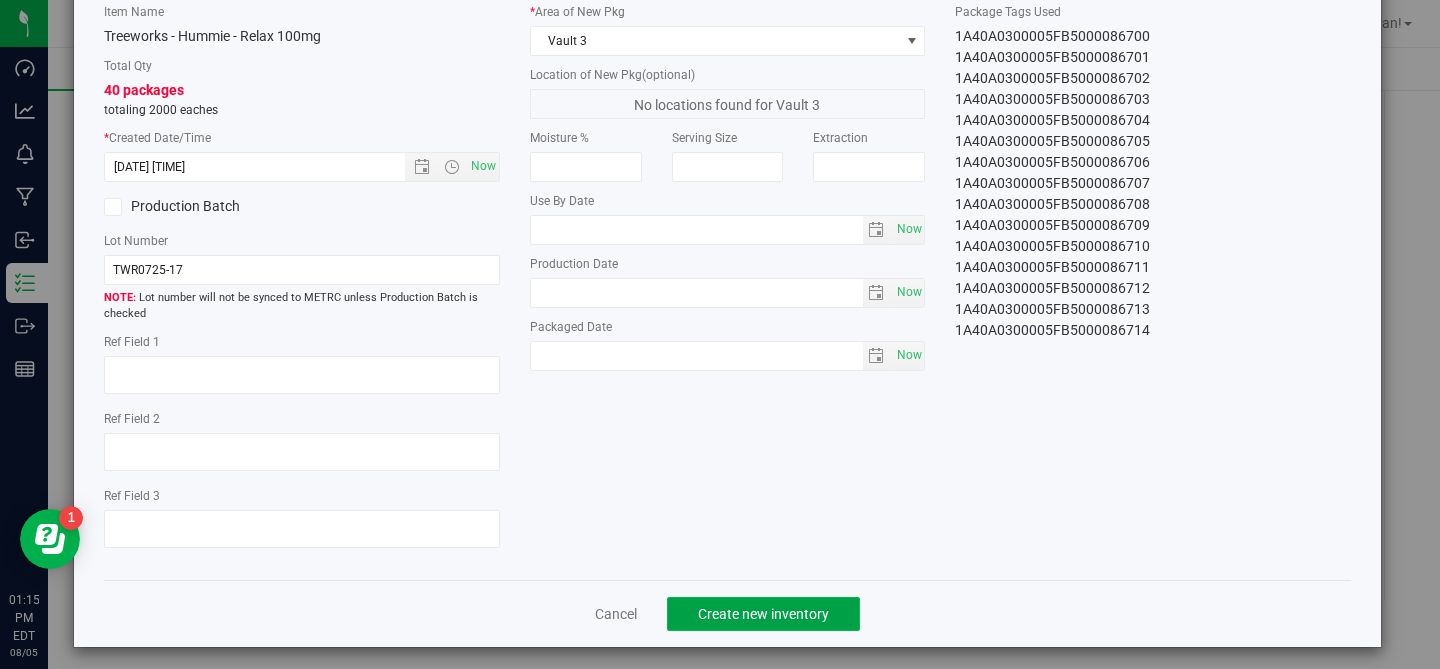 click on "Create new inventory" 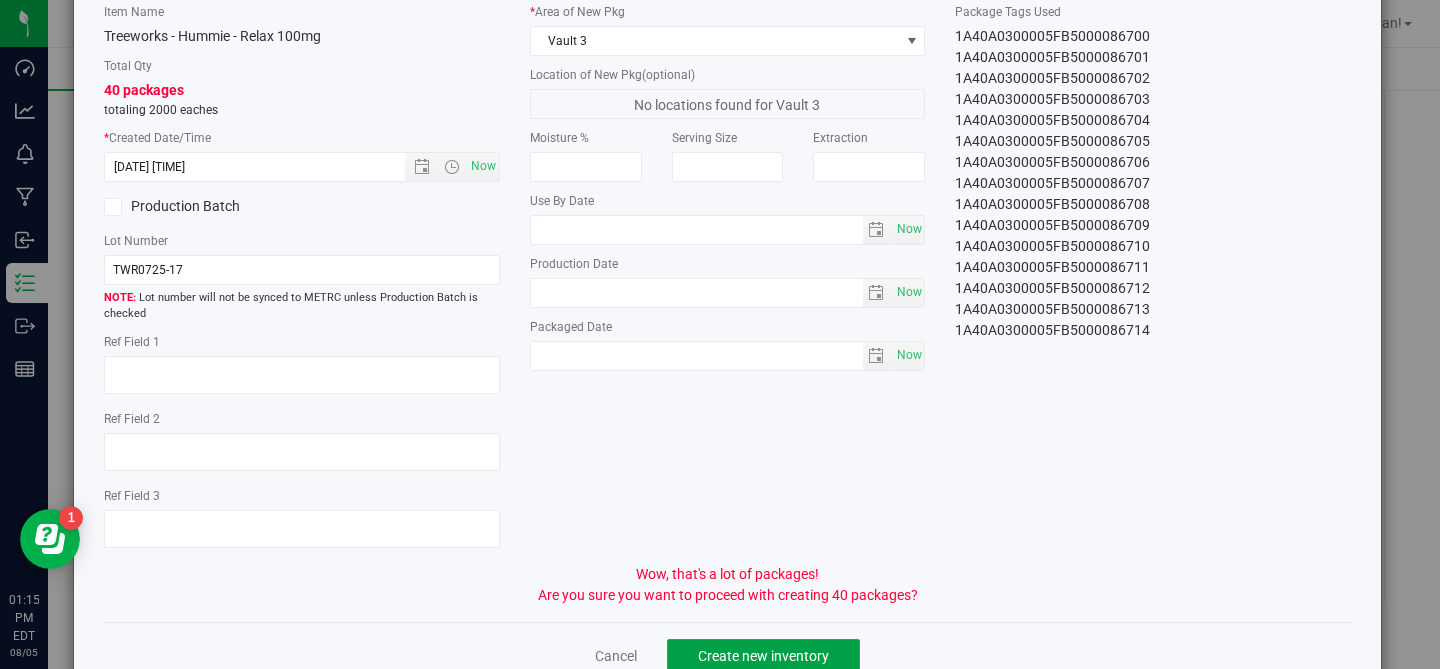 click on "Create new inventory" 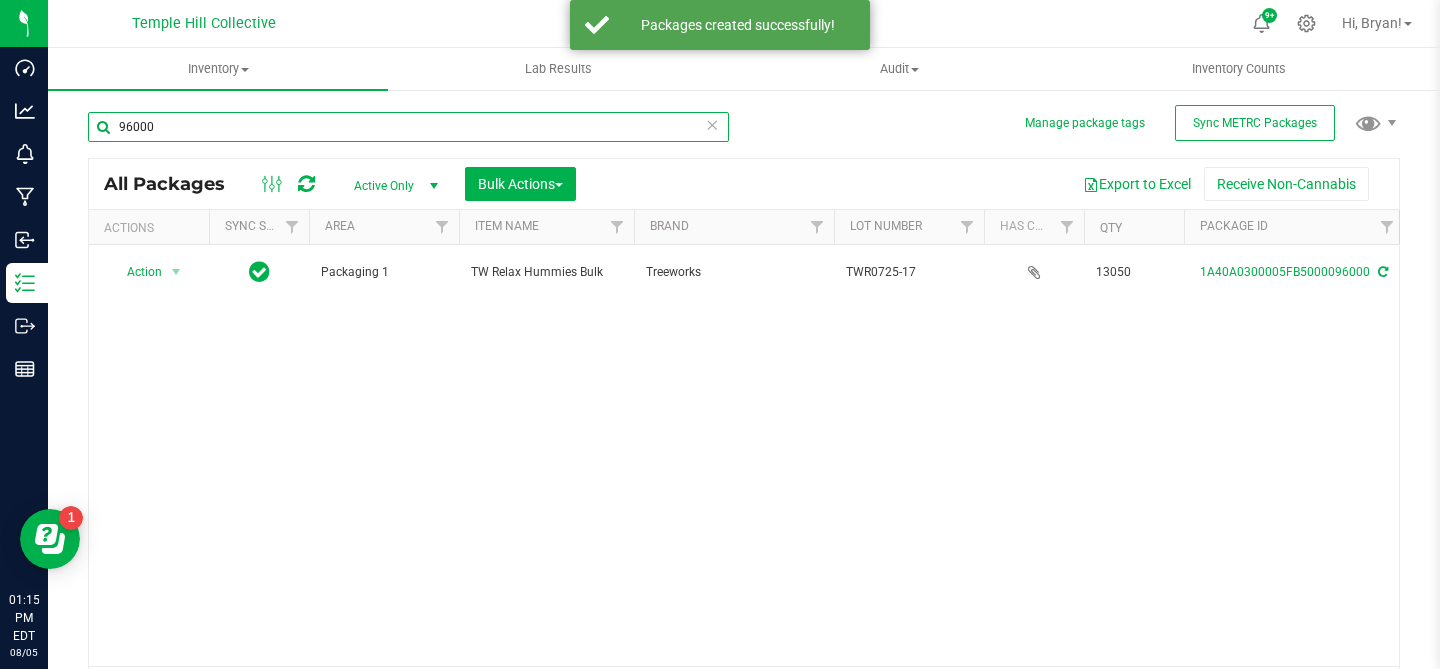 click on "96000" at bounding box center [408, 127] 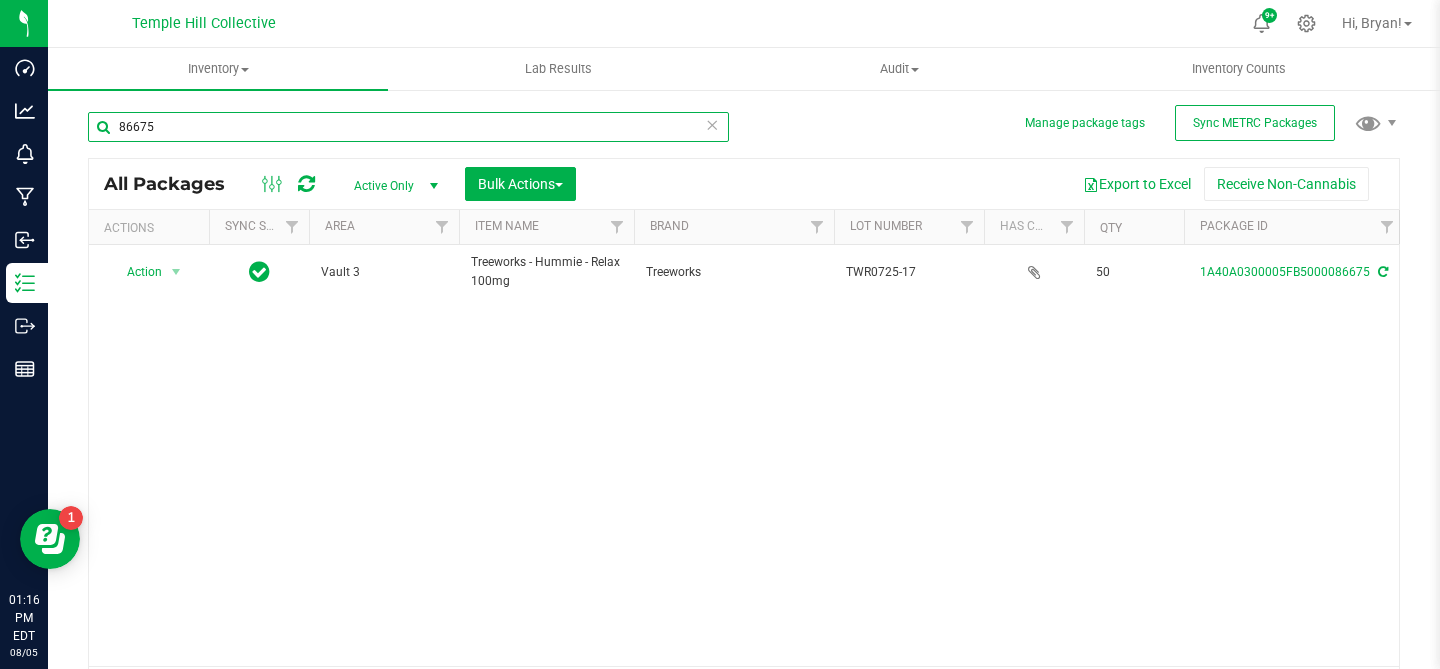 type on "86675" 